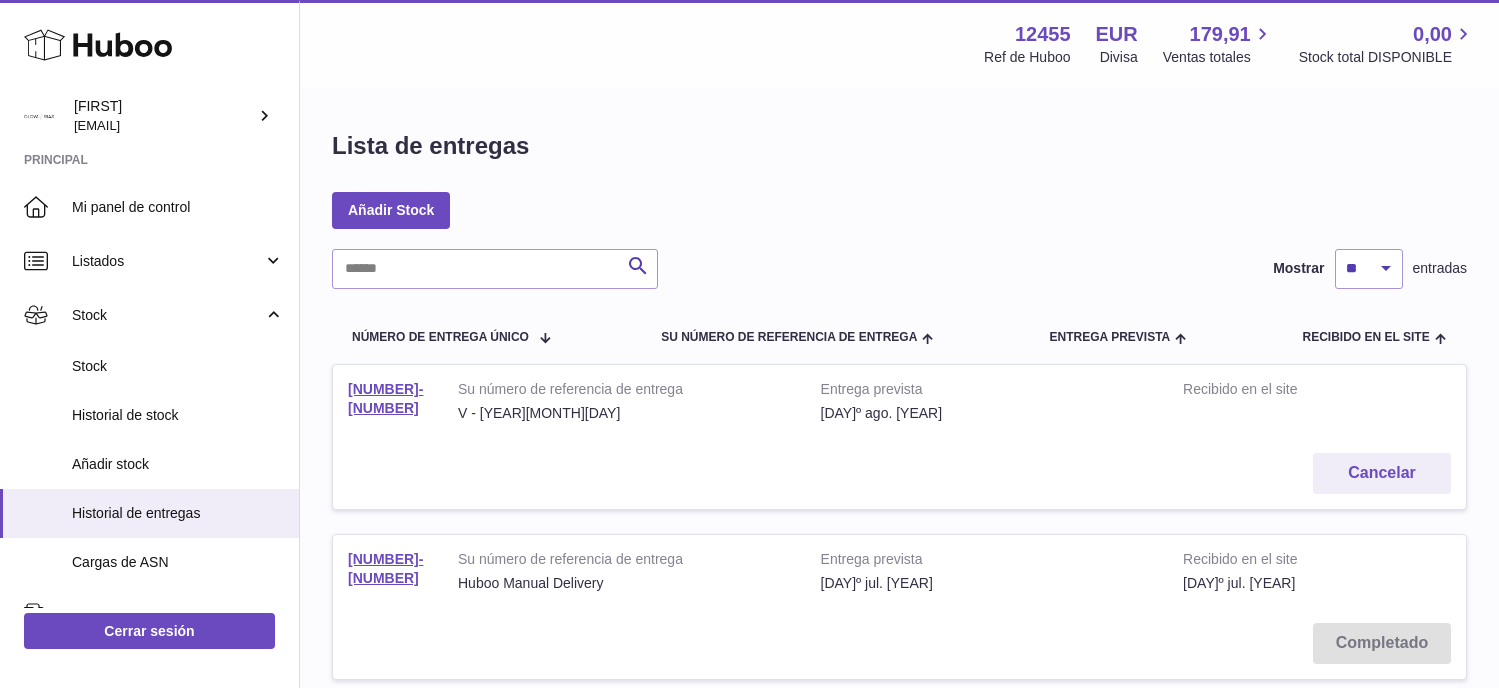 scroll, scrollTop: 0, scrollLeft: 0, axis: both 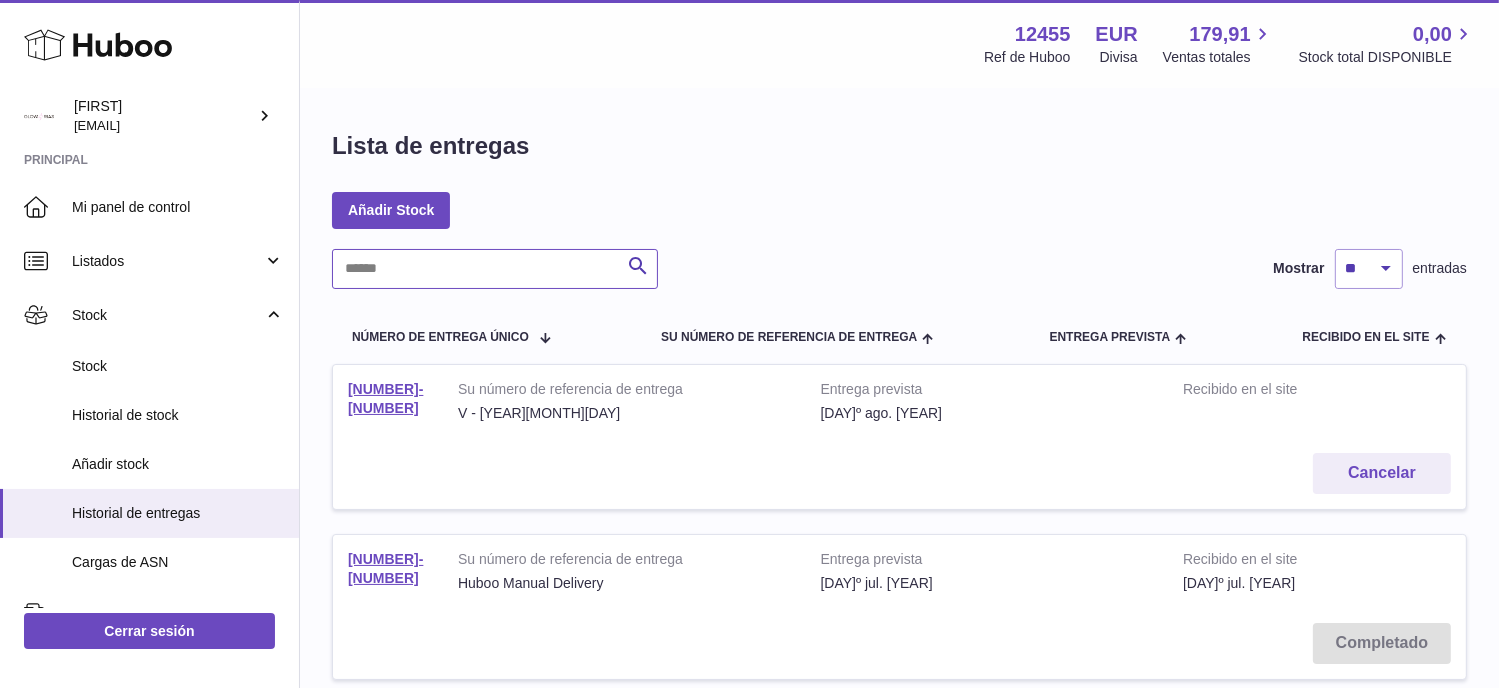 click at bounding box center (495, 269) 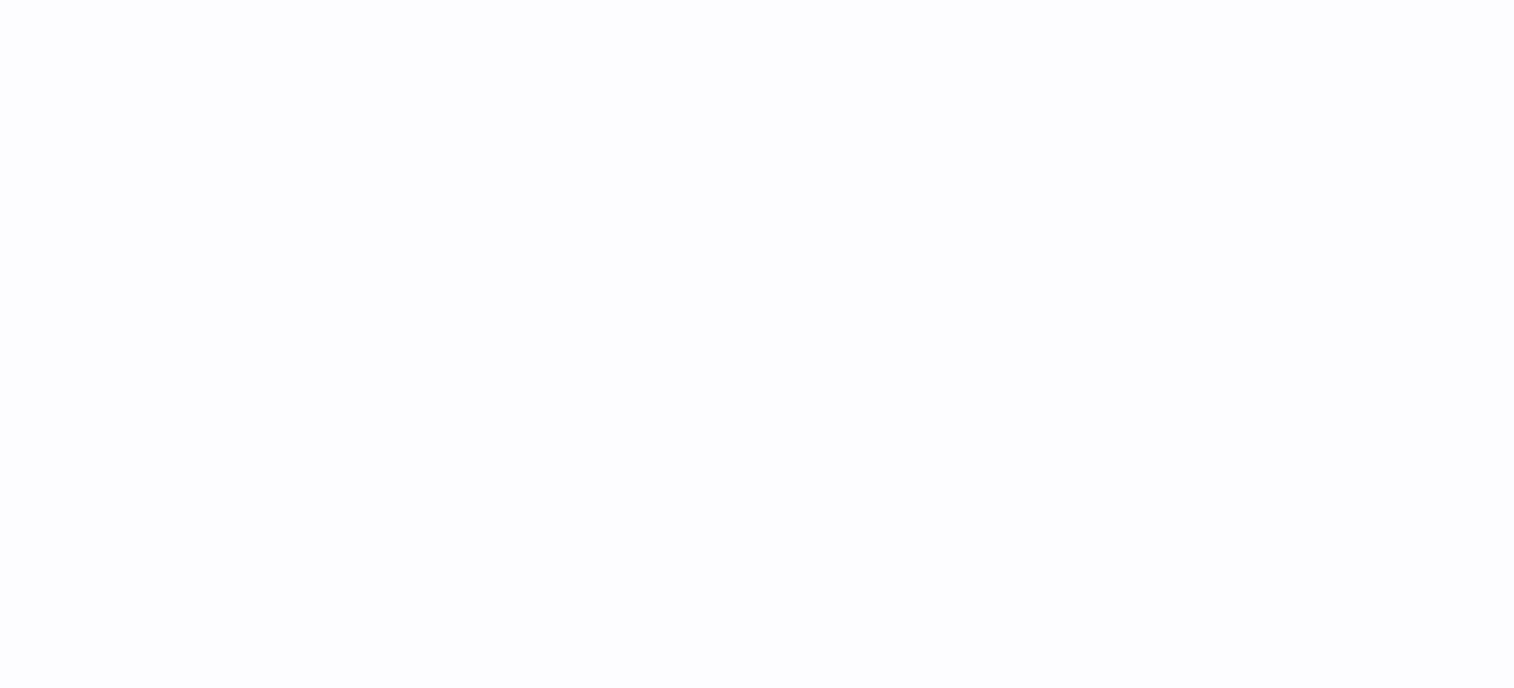 scroll, scrollTop: 0, scrollLeft: 0, axis: both 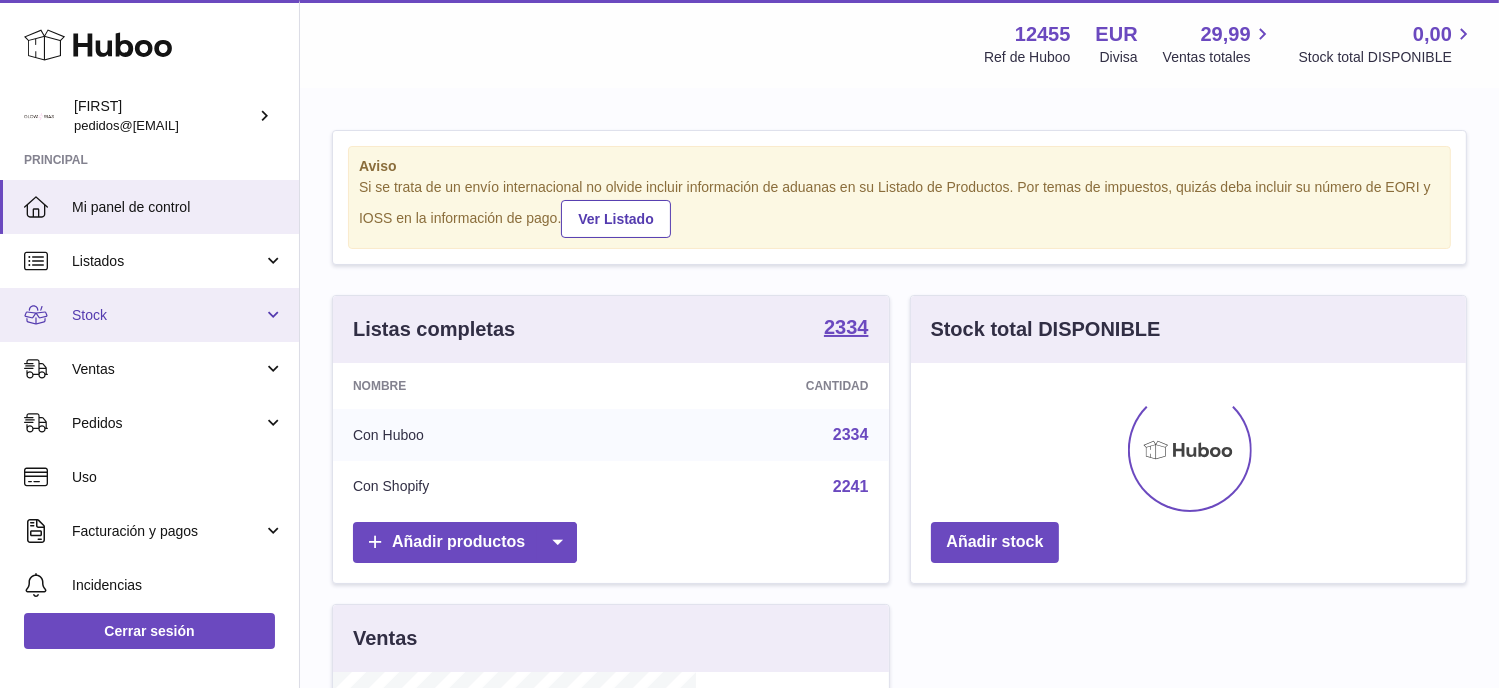 click on "Stock" at bounding box center [167, 315] 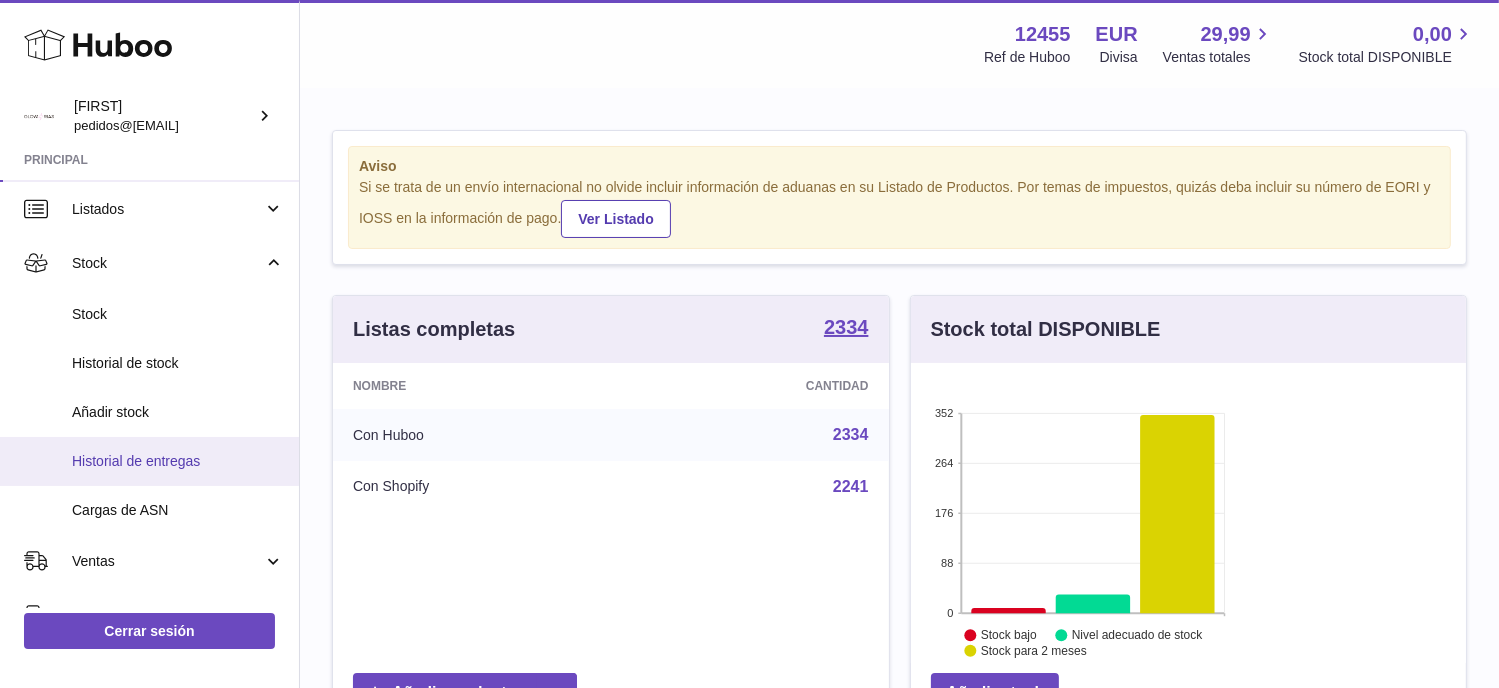 scroll, scrollTop: 166, scrollLeft: 0, axis: vertical 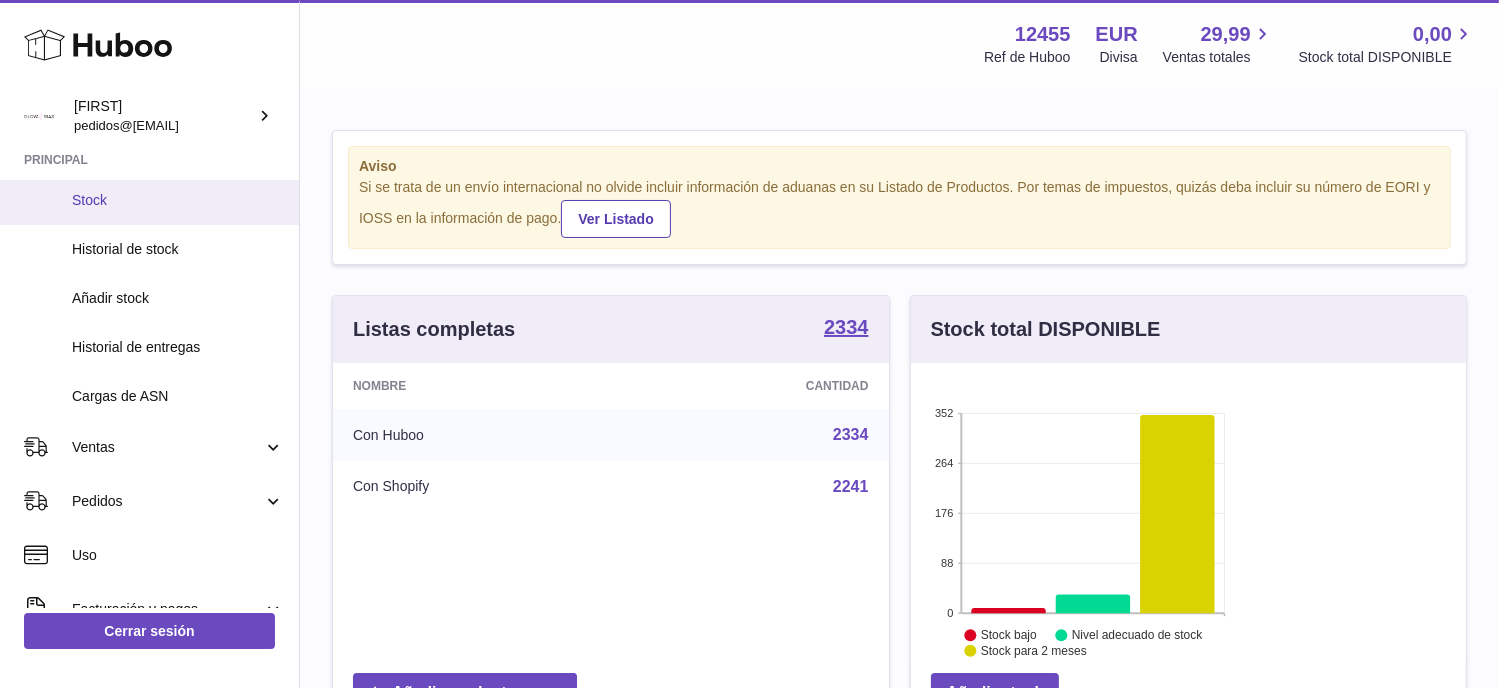click on "Stock" at bounding box center (178, 200) 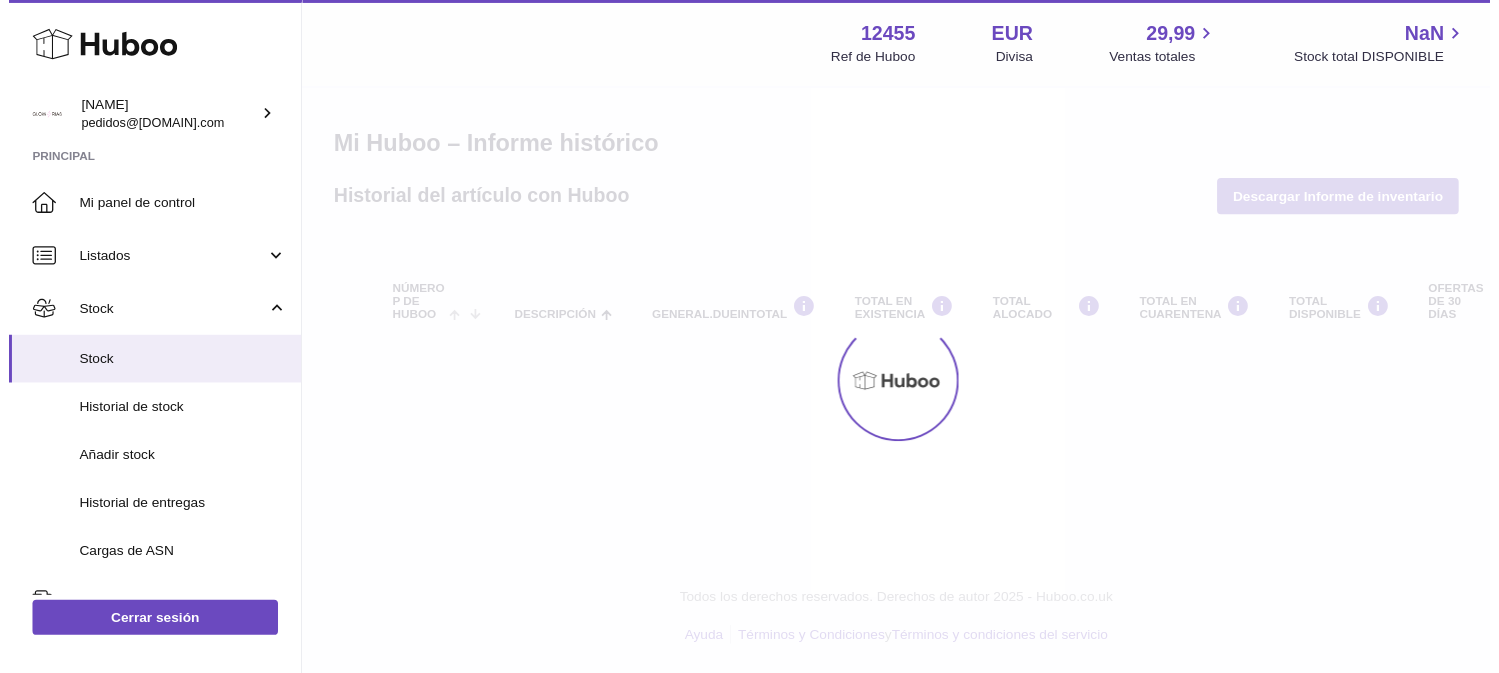 scroll, scrollTop: 0, scrollLeft: 0, axis: both 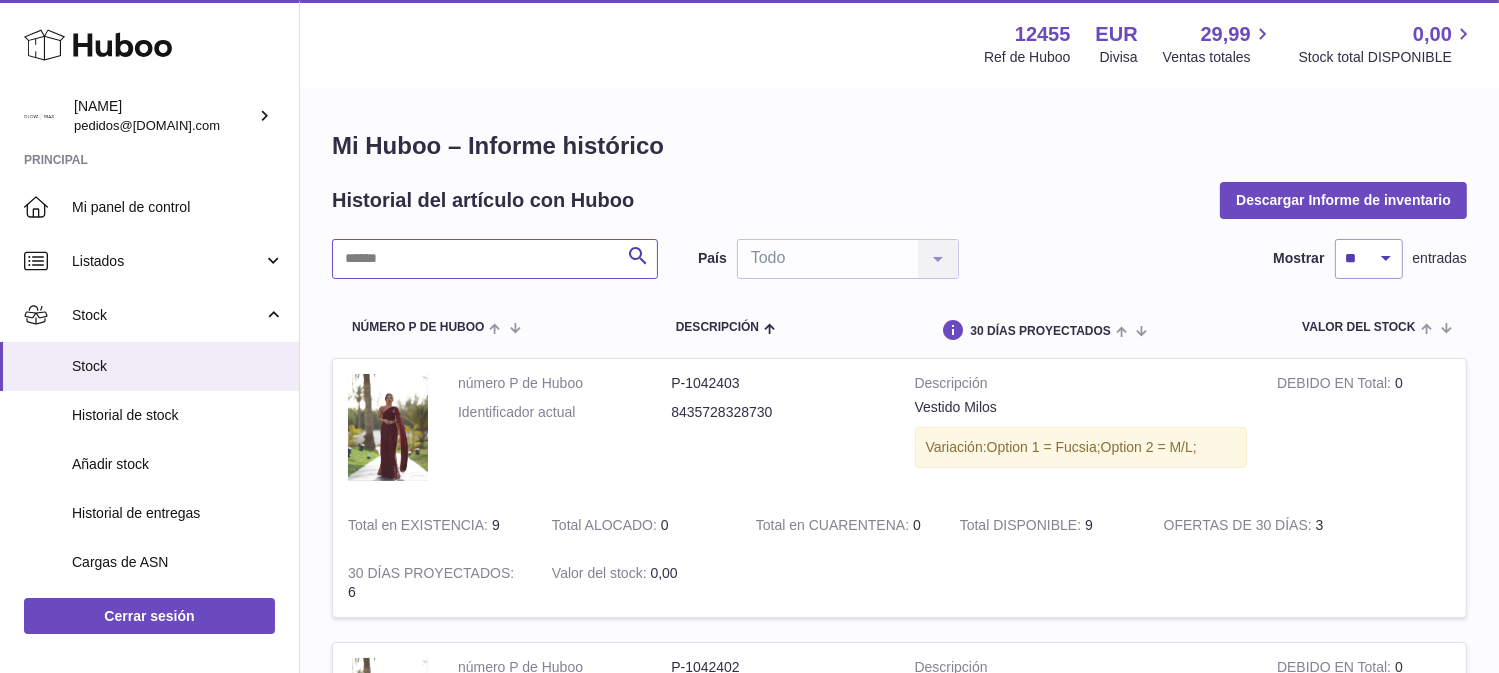 click at bounding box center (495, 259) 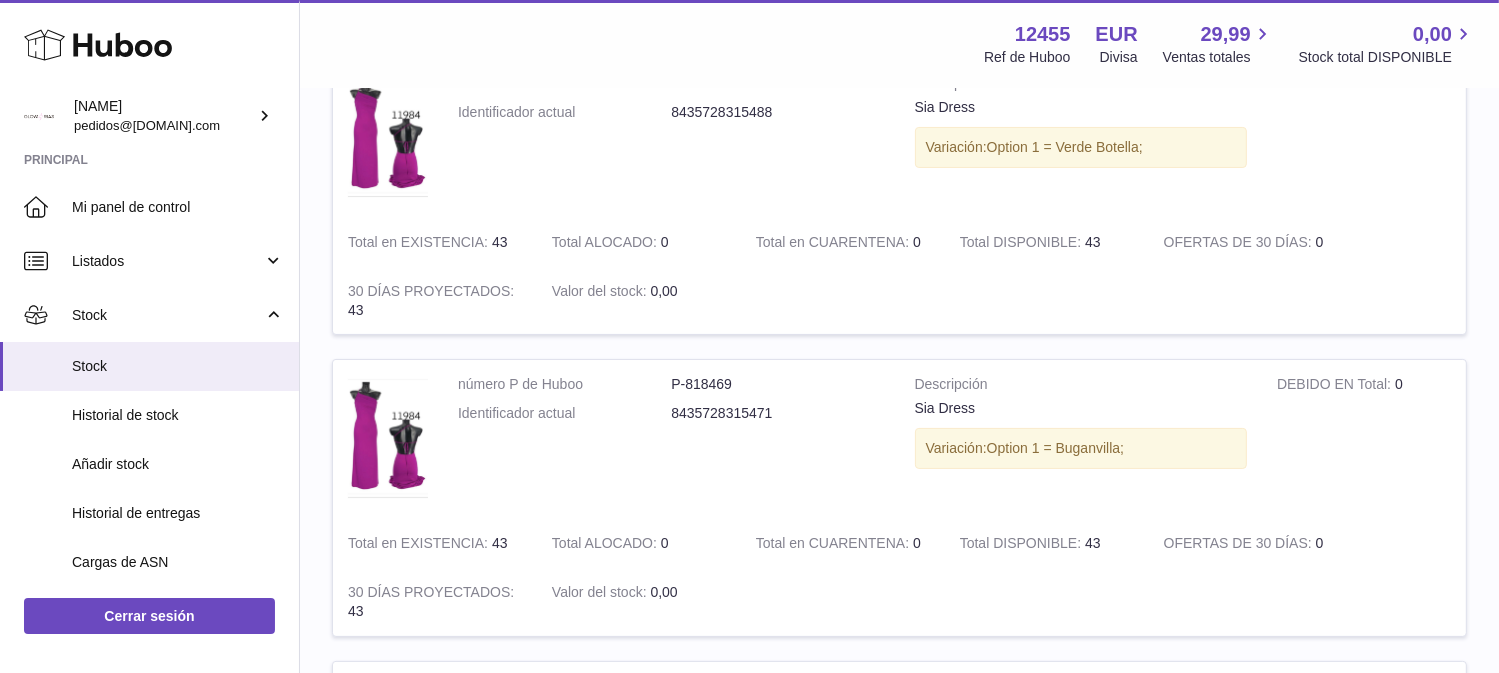 scroll, scrollTop: 311, scrollLeft: 0, axis: vertical 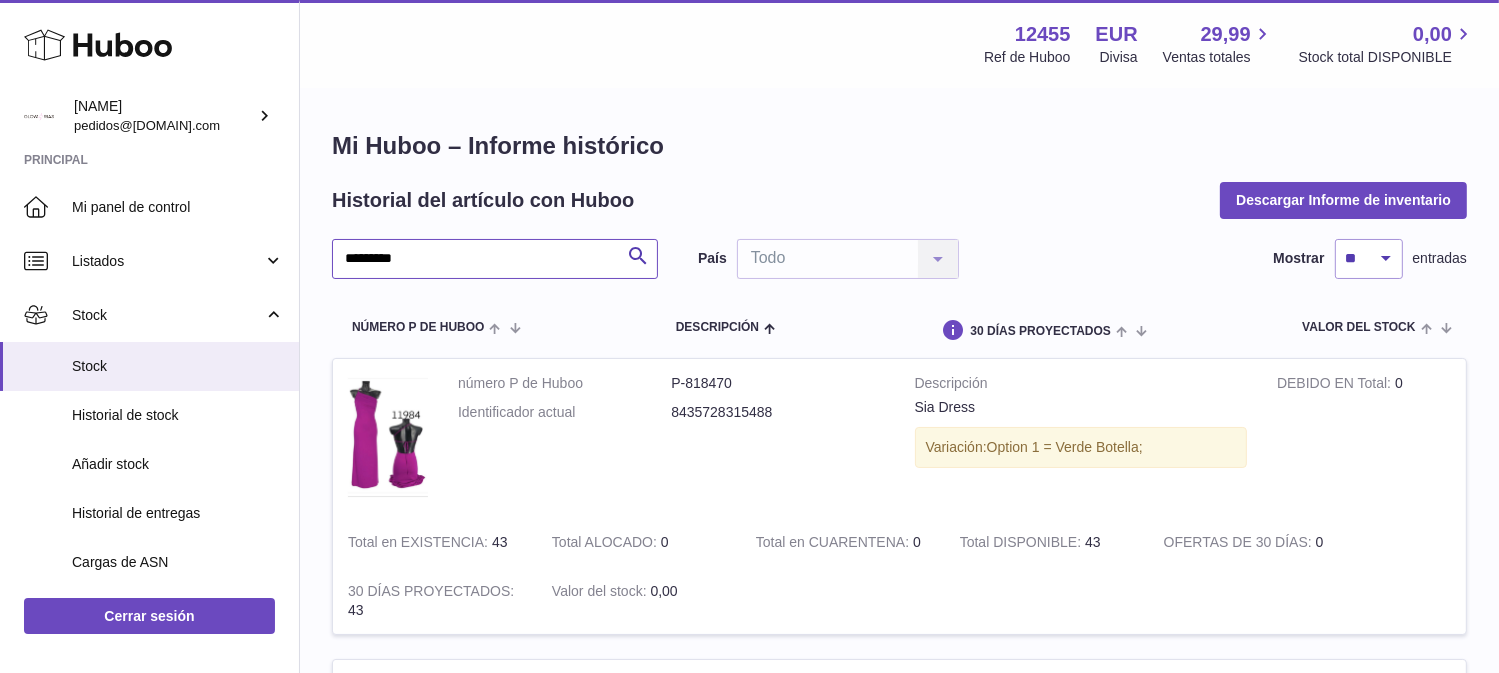 drag, startPoint x: 445, startPoint y: 250, endPoint x: 333, endPoint y: 271, distance: 113.951744 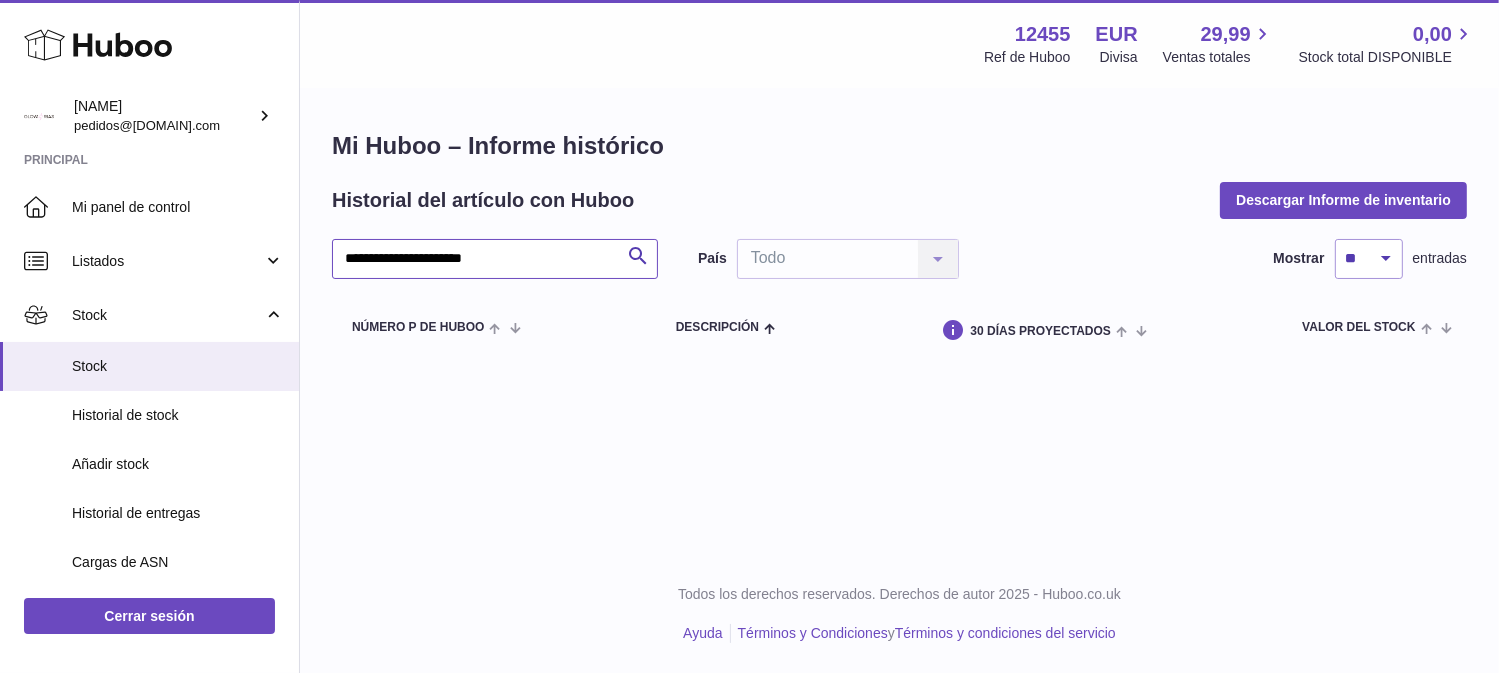 click on "**********" at bounding box center [495, 259] 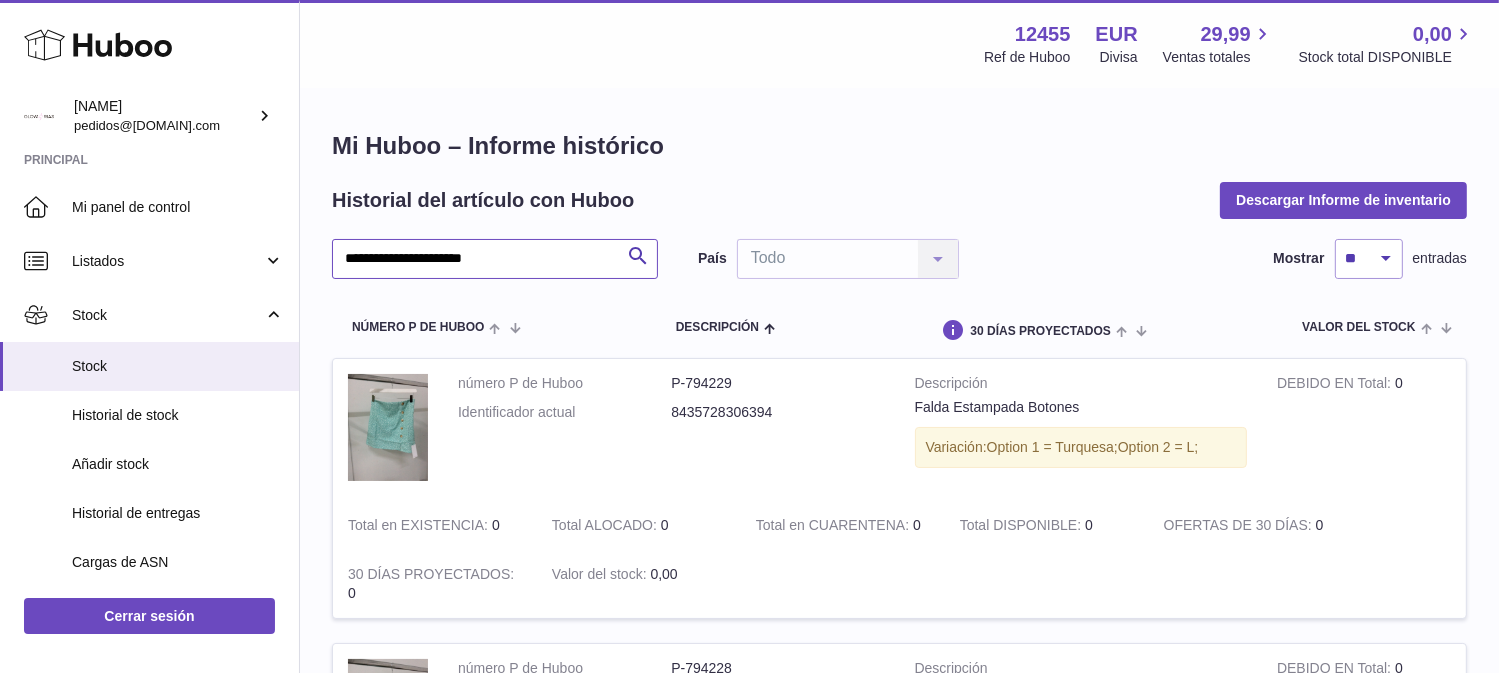 click on "**********" at bounding box center (495, 259) 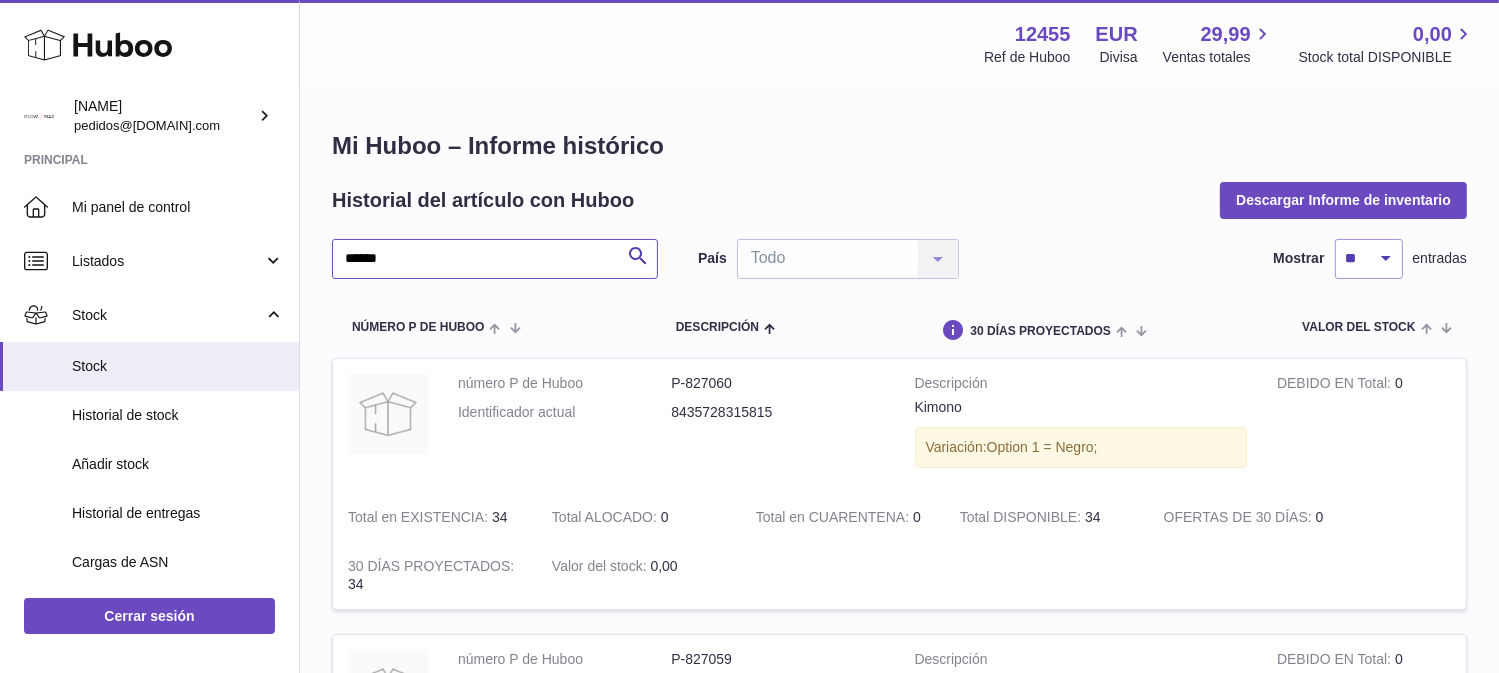 drag, startPoint x: 448, startPoint y: 274, endPoint x: 326, endPoint y: 260, distance: 122.80065 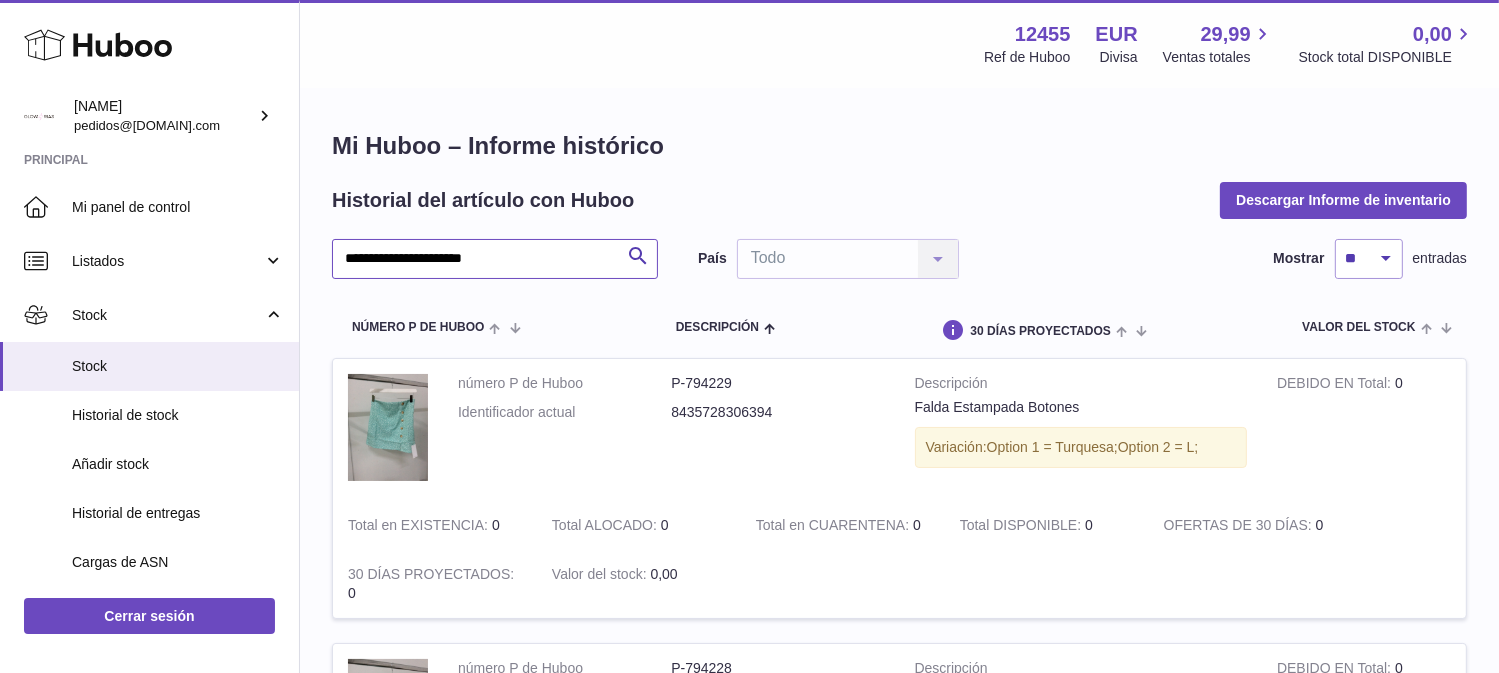 click on "**********" at bounding box center (495, 259) 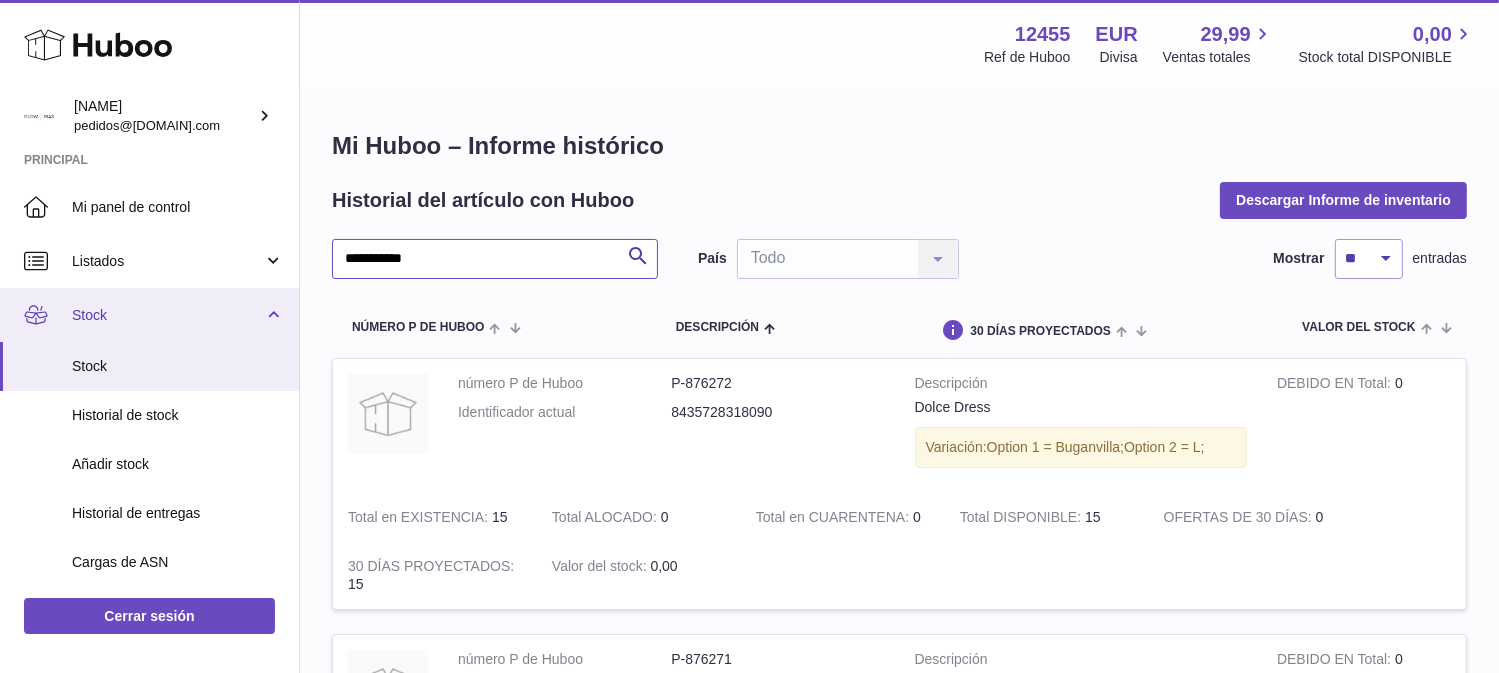 drag, startPoint x: 446, startPoint y: 252, endPoint x: 218, endPoint y: 287, distance: 230.67076 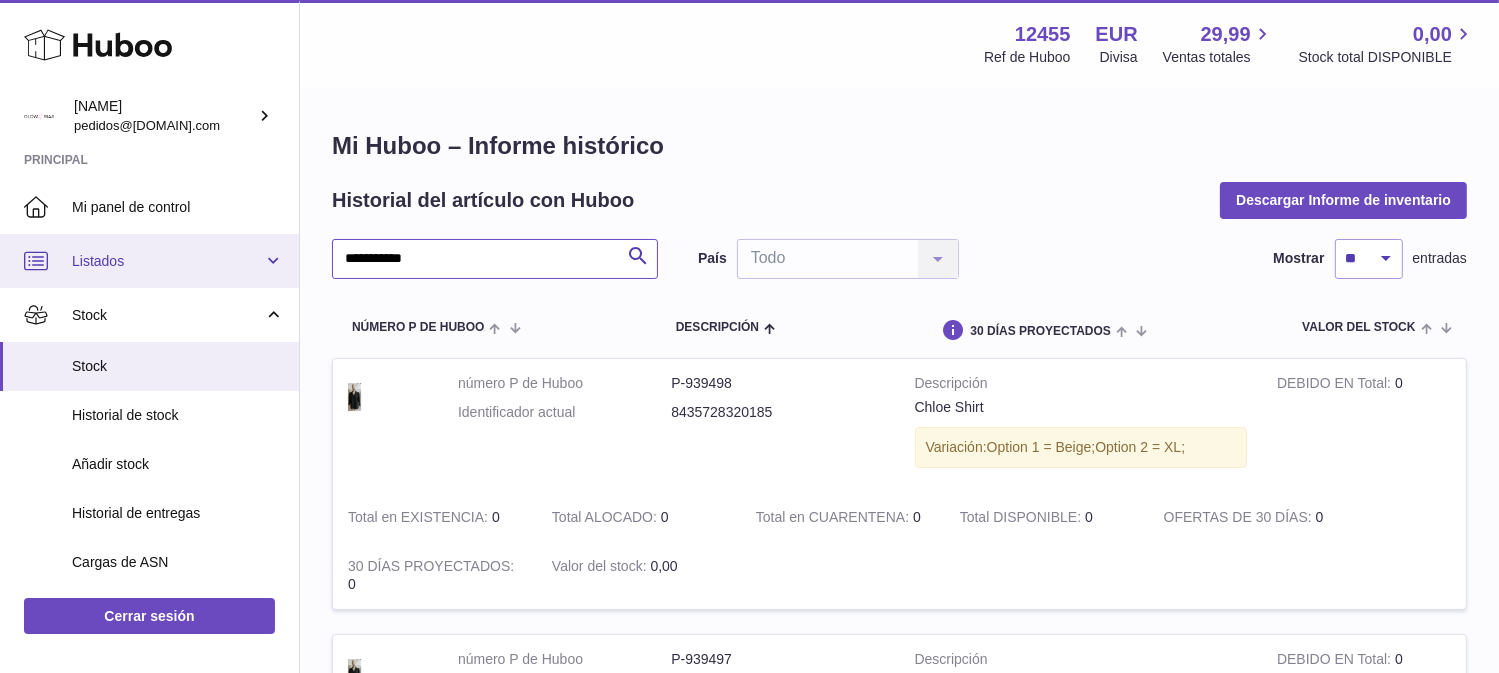 drag, startPoint x: 485, startPoint y: 251, endPoint x: 276, endPoint y: 272, distance: 210.05237 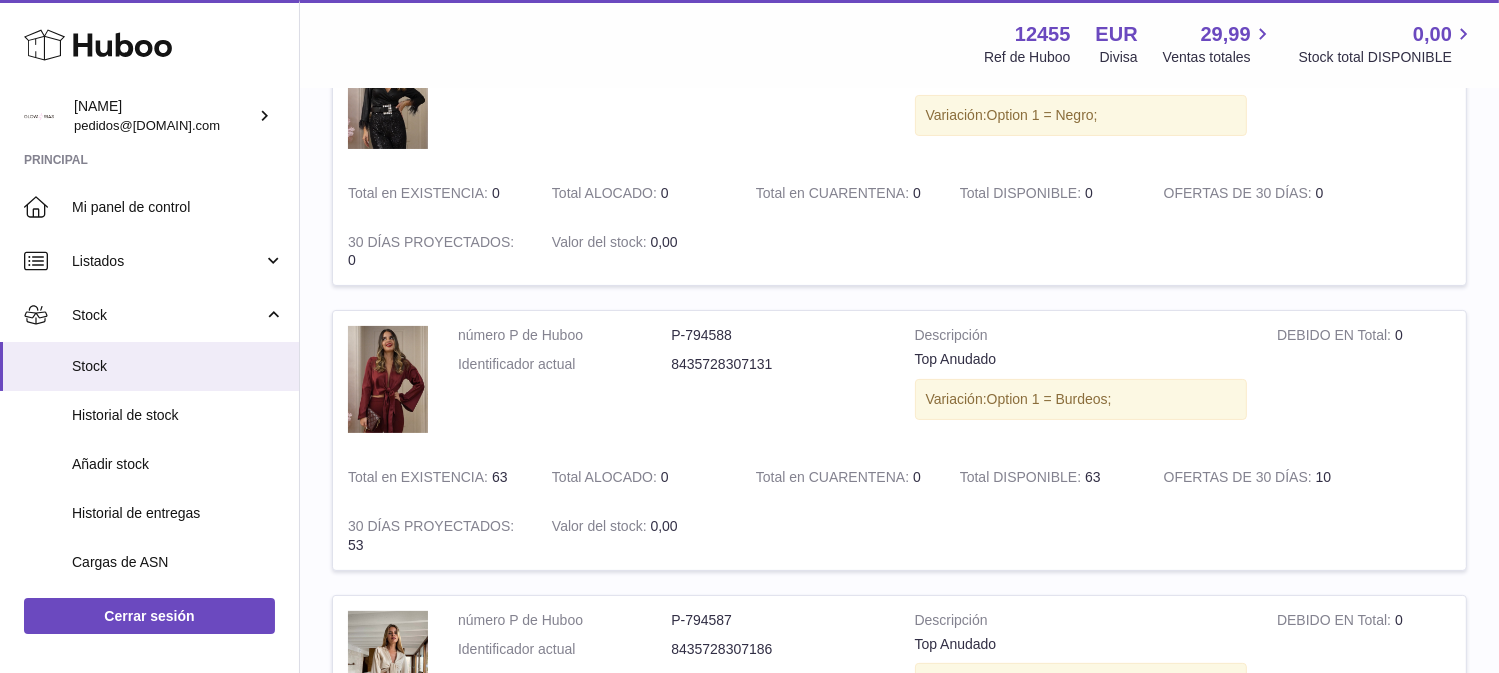 scroll, scrollTop: 466, scrollLeft: 0, axis: vertical 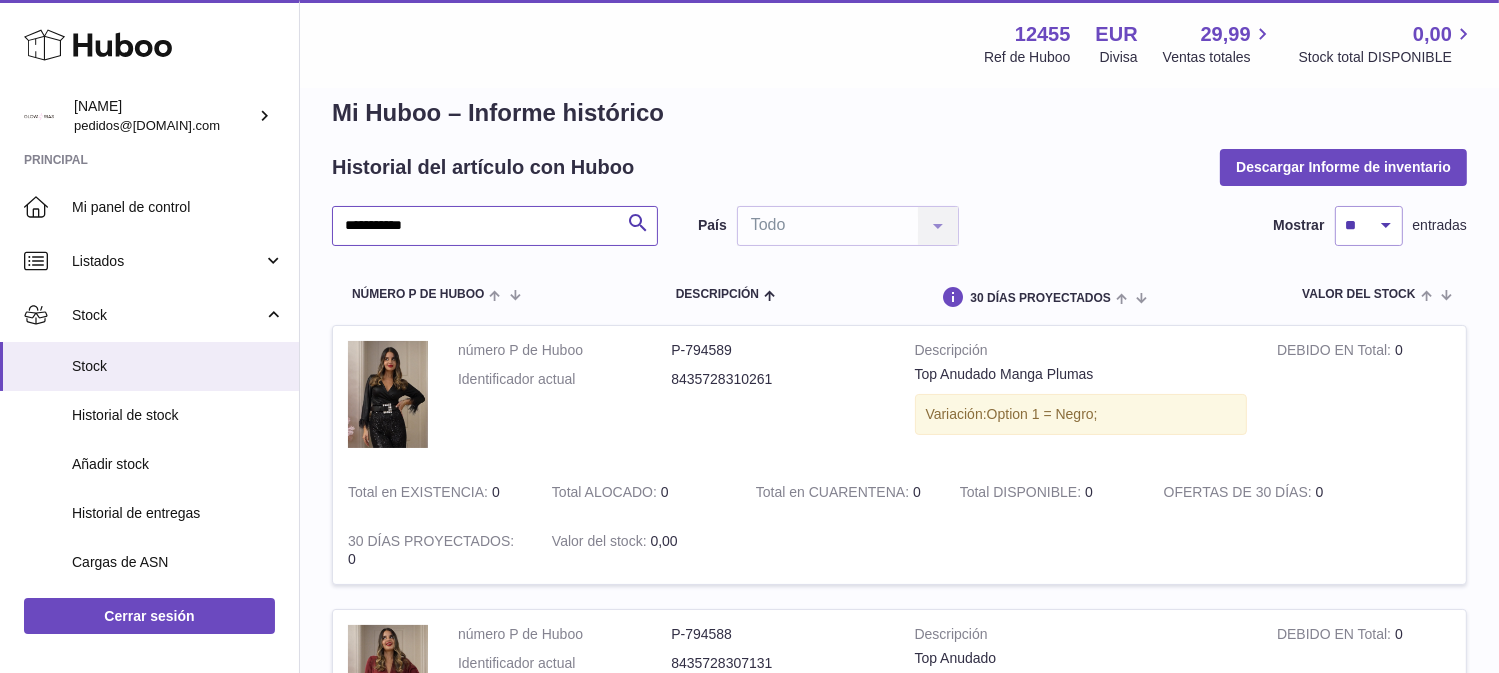 click on "**********" at bounding box center (495, 226) 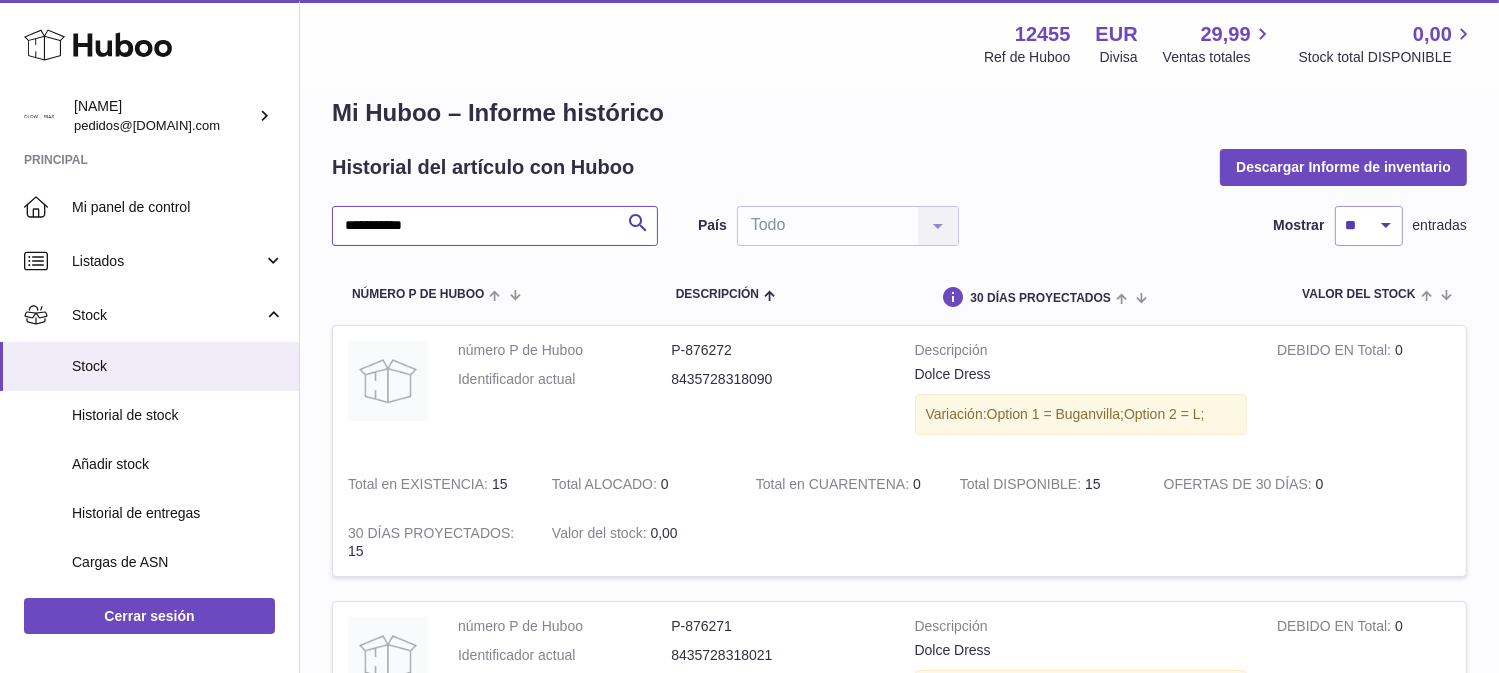 click on "**********" at bounding box center [495, 226] 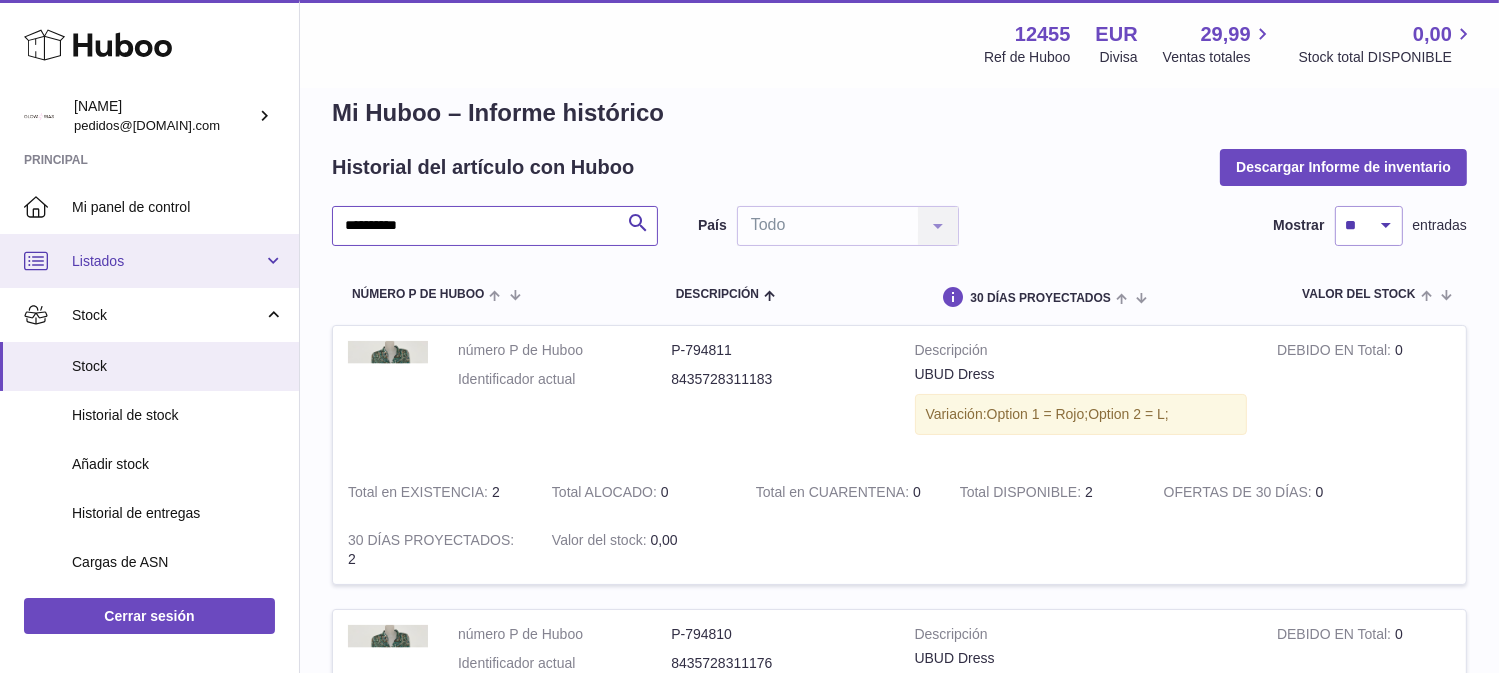 drag, startPoint x: 473, startPoint y: 218, endPoint x: 209, endPoint y: 249, distance: 265.81384 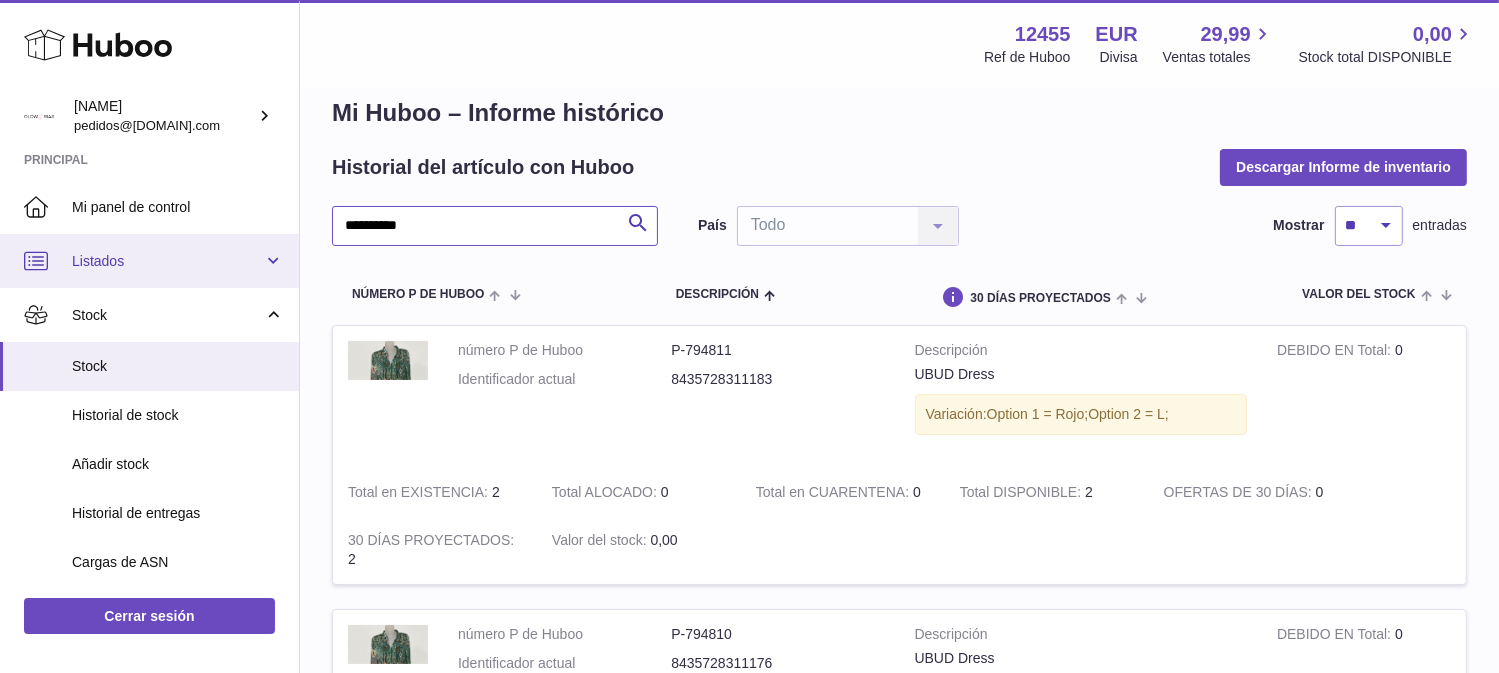 click on "**********" at bounding box center (749, 1077) 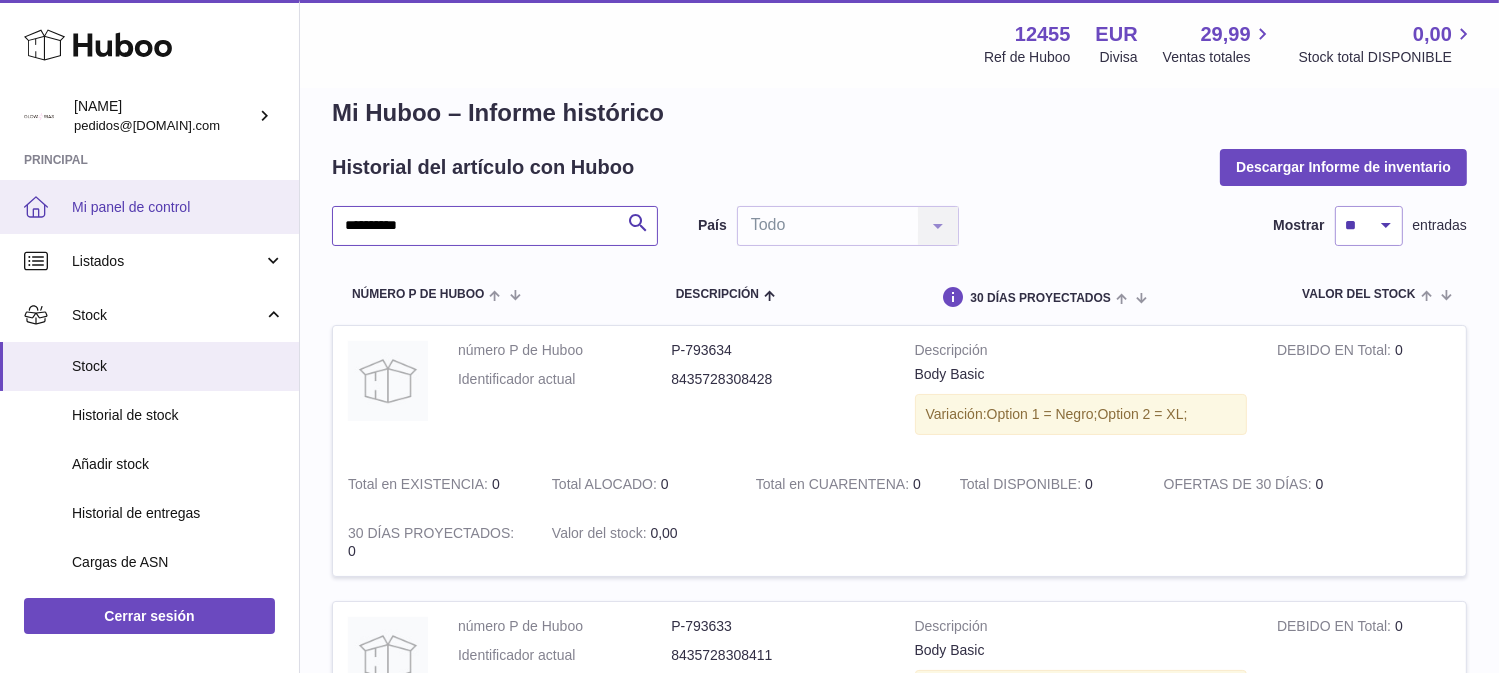 drag, startPoint x: 468, startPoint y: 232, endPoint x: 266, endPoint y: 229, distance: 202.02228 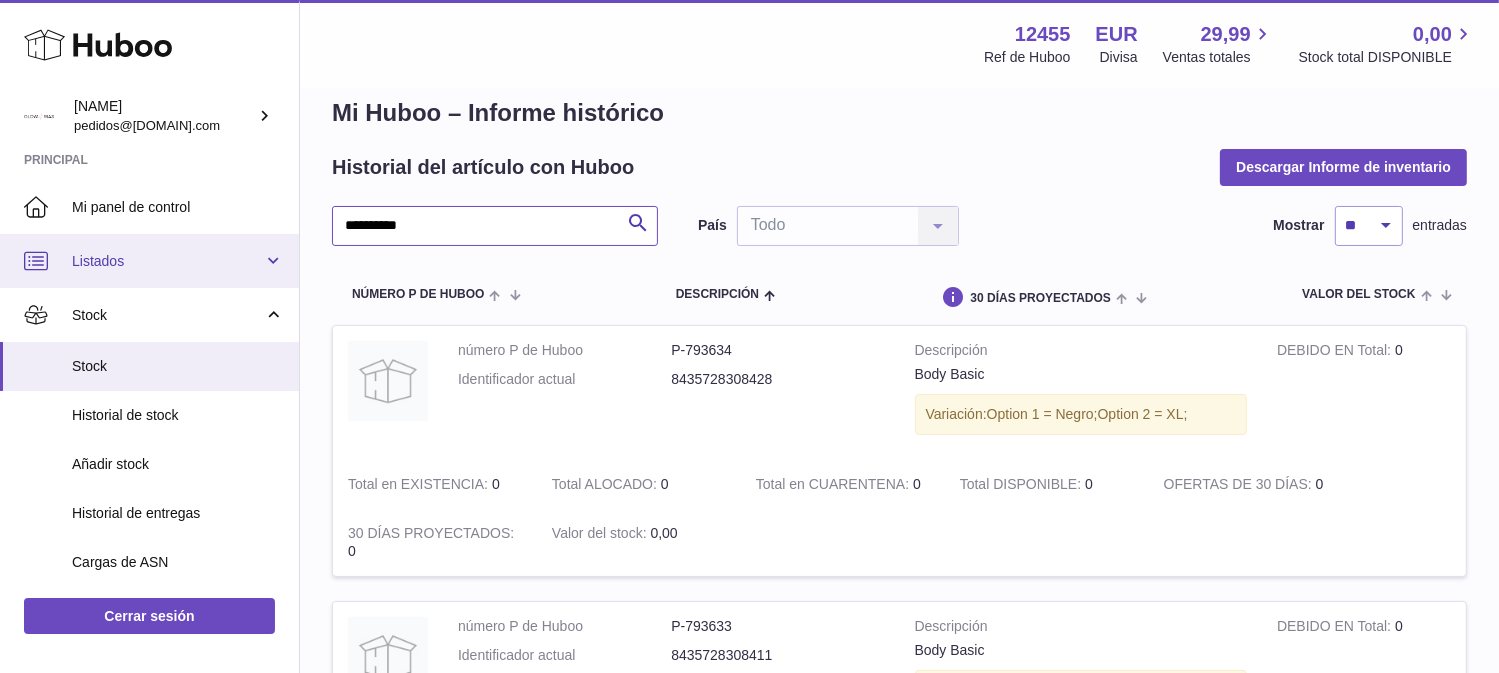 paste on "**********" 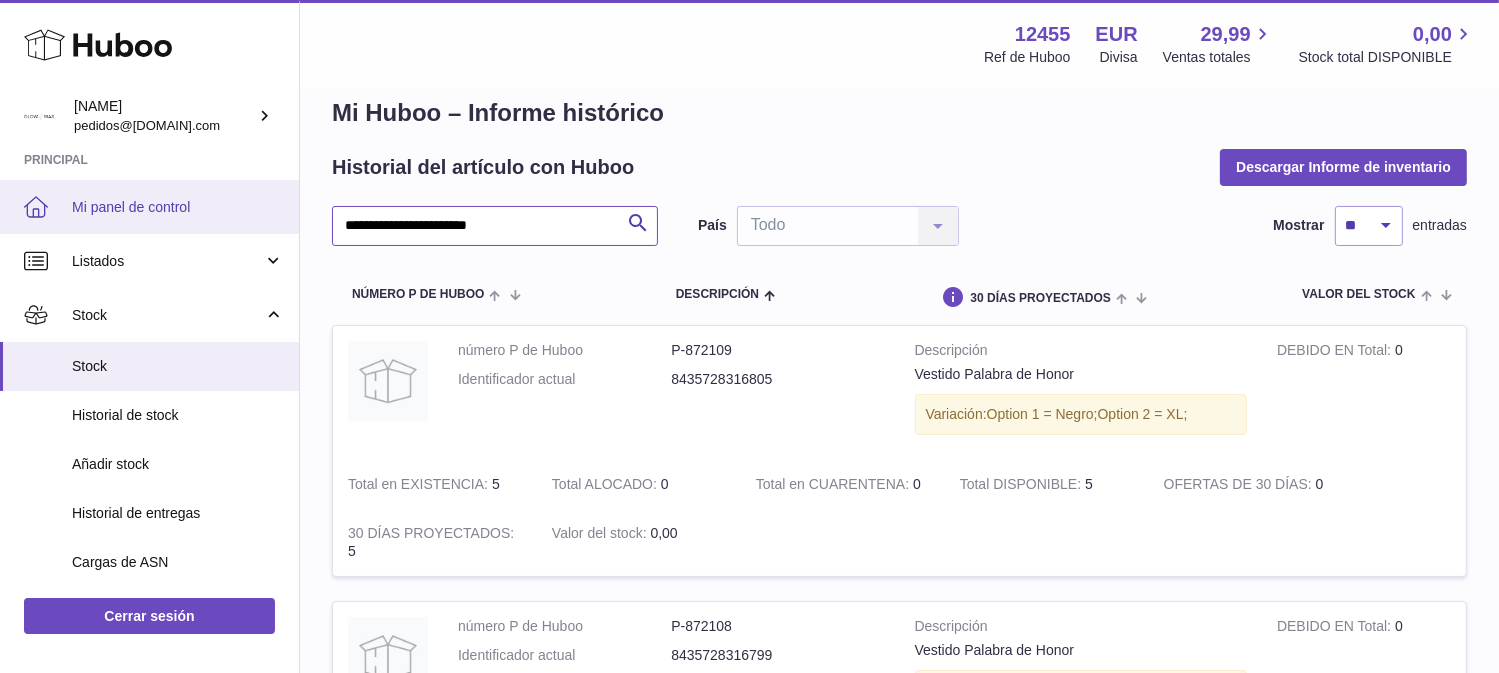 drag, startPoint x: 499, startPoint y: 222, endPoint x: 254, endPoint y: 231, distance: 245.16525 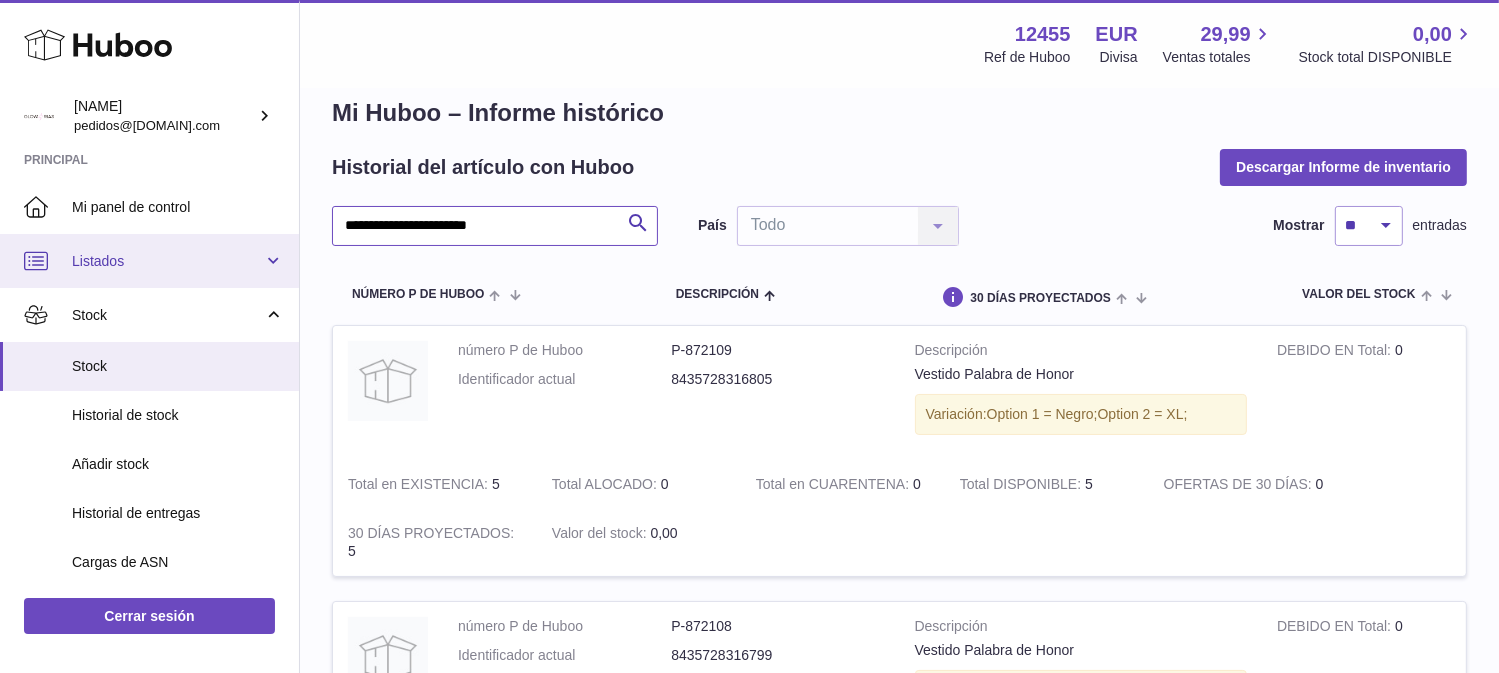 paste 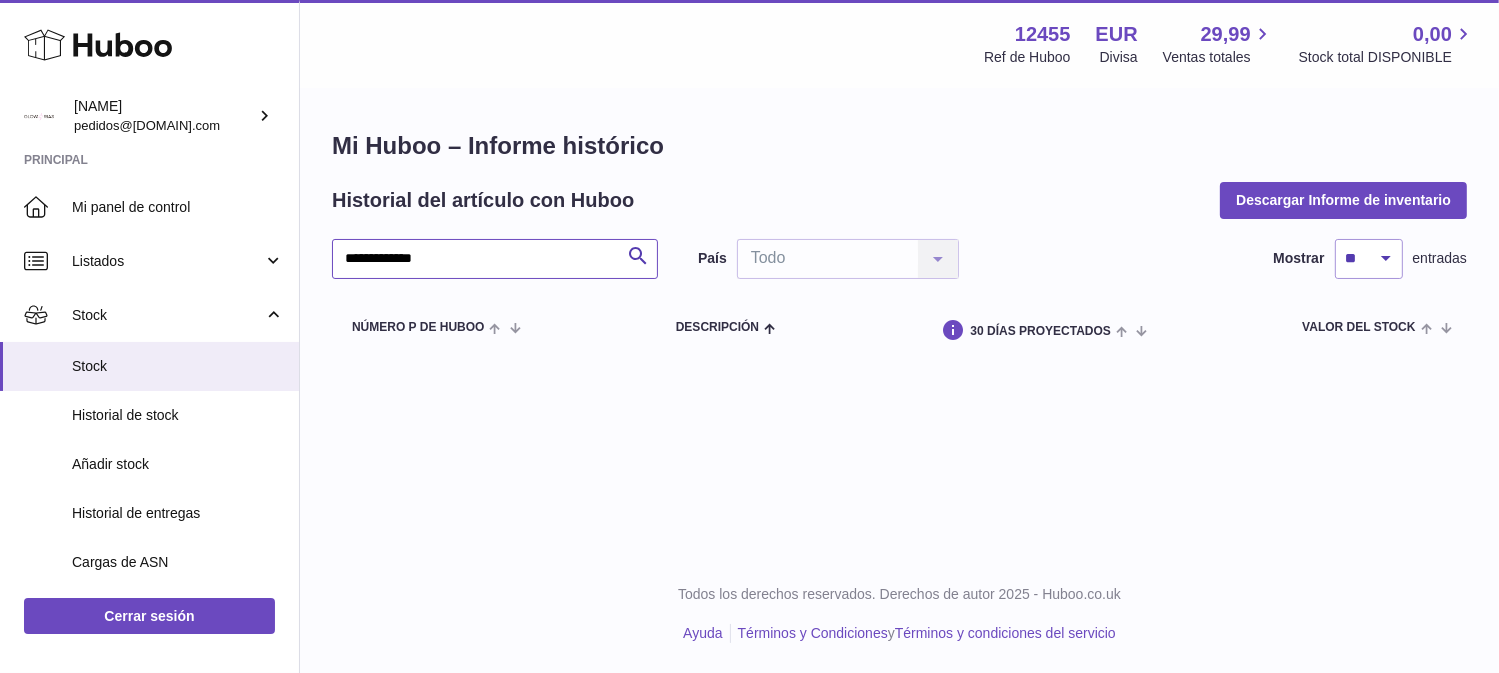 scroll, scrollTop: 15, scrollLeft: 0, axis: vertical 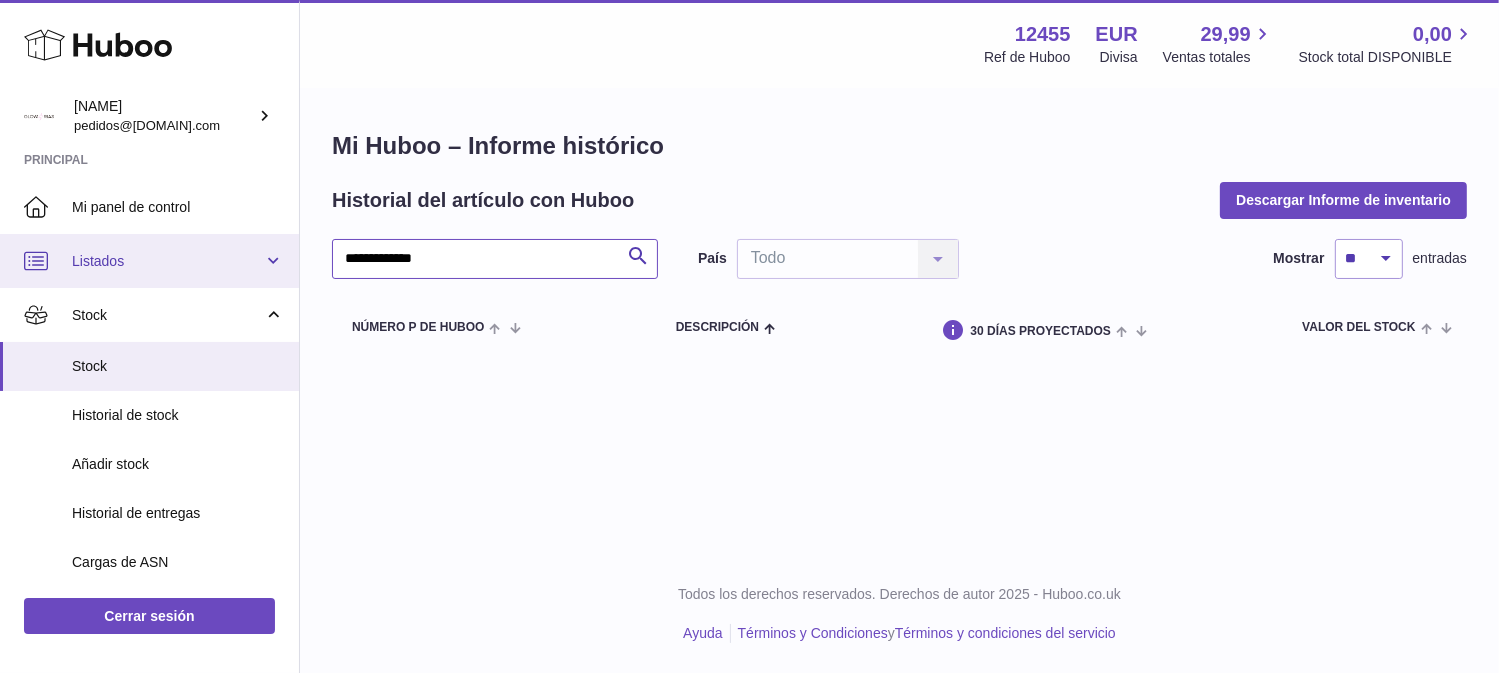 drag, startPoint x: 494, startPoint y: 242, endPoint x: 261, endPoint y: 255, distance: 233.36238 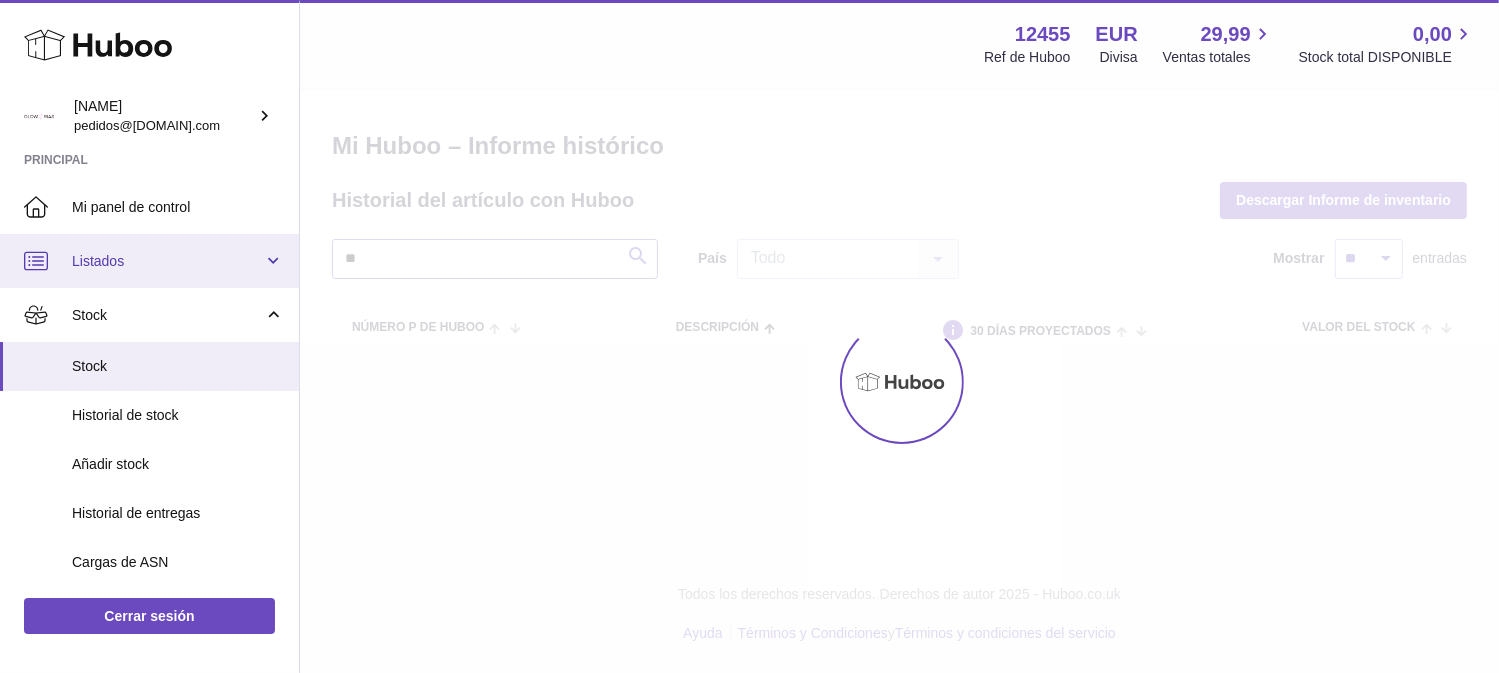 type on "*" 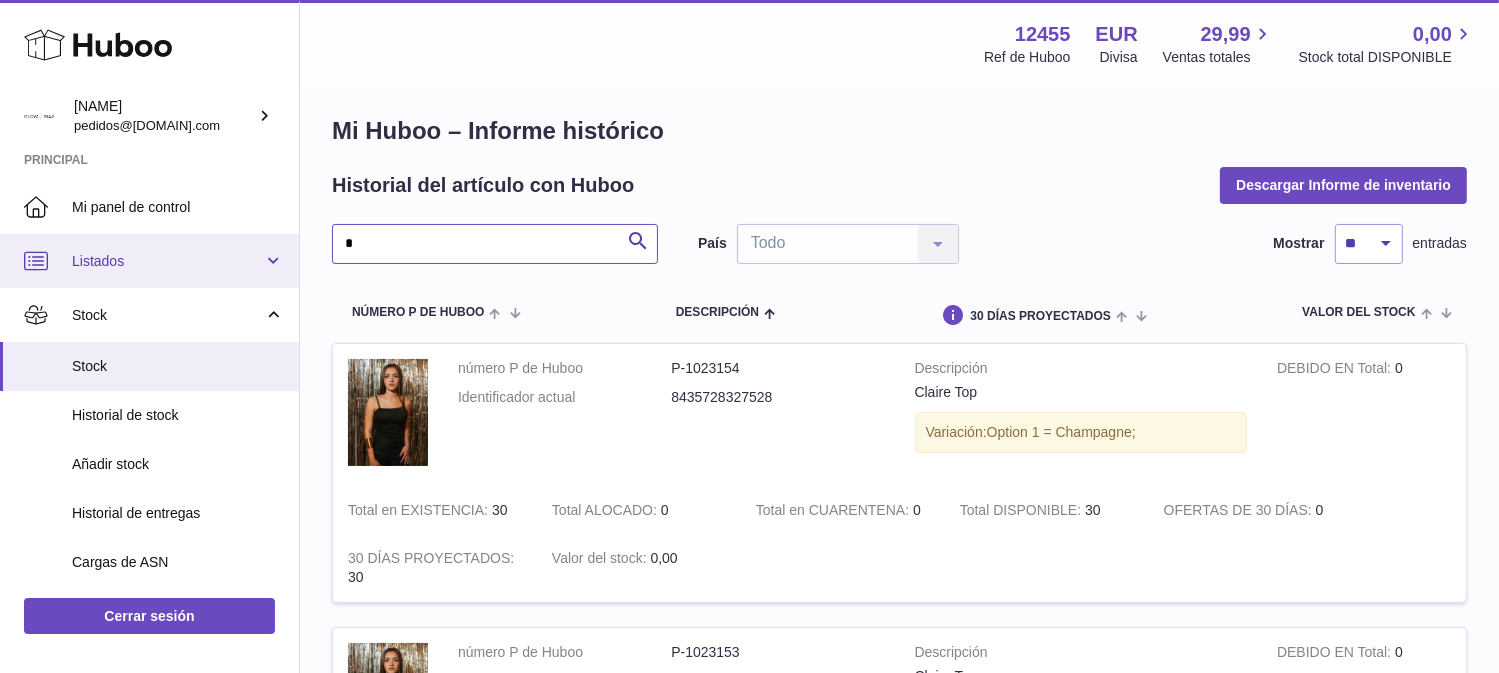 scroll, scrollTop: 33, scrollLeft: 0, axis: vertical 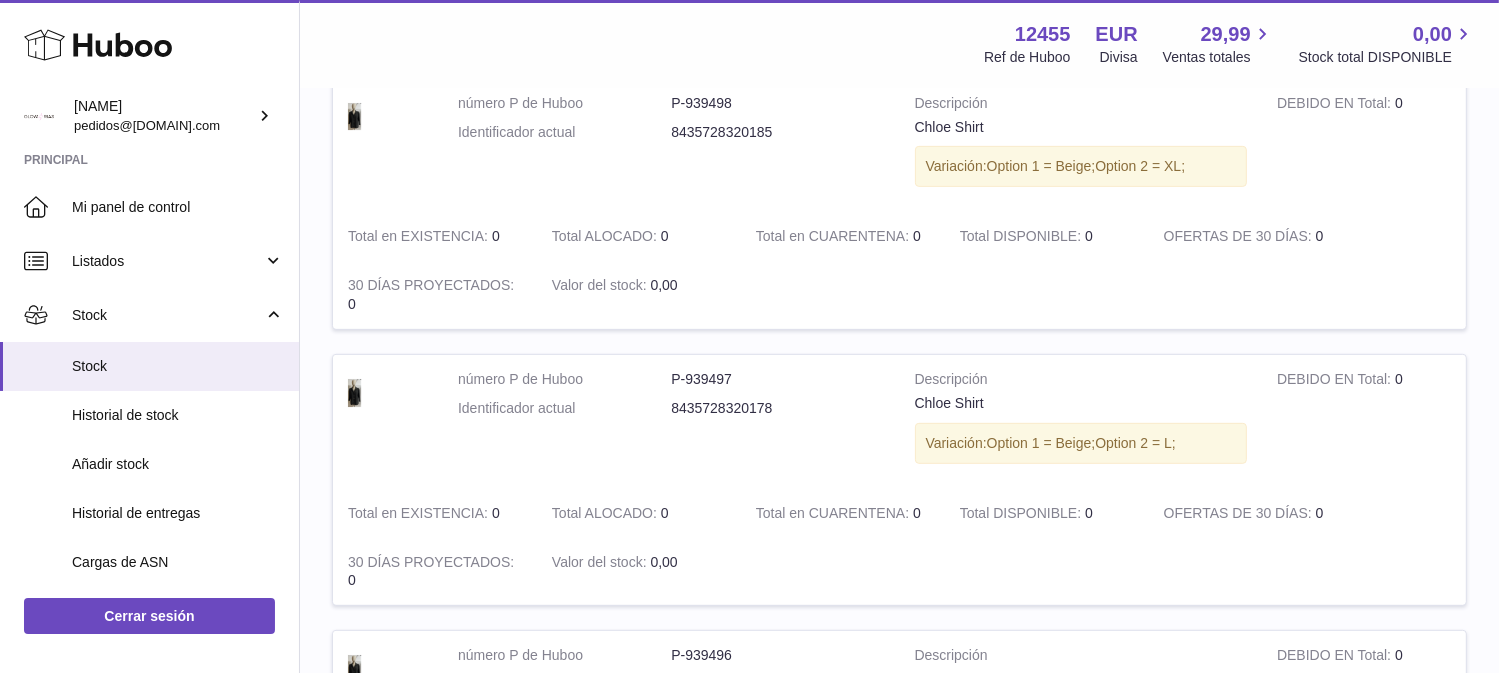 type on "*****" 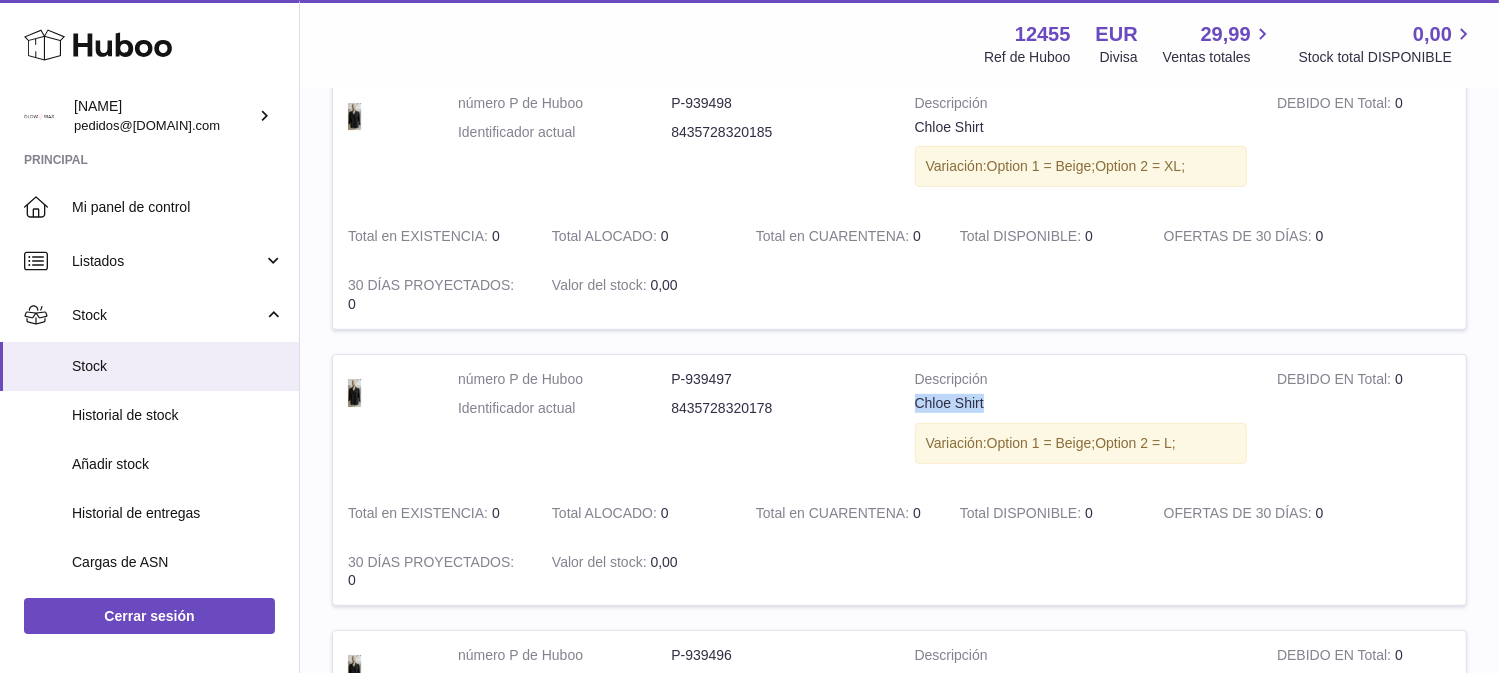 drag, startPoint x: 716, startPoint y: 207, endPoint x: 806, endPoint y: 206, distance: 90.005554 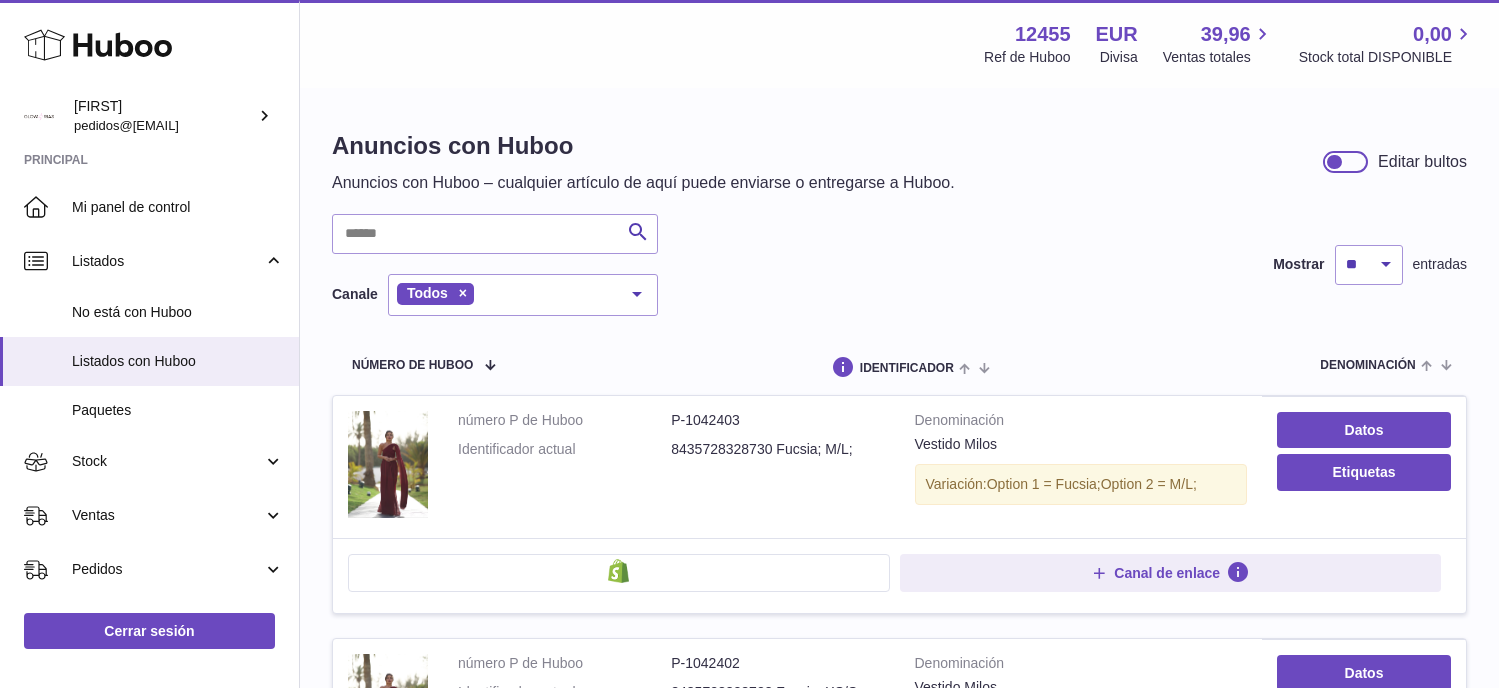 scroll, scrollTop: 0, scrollLeft: 0, axis: both 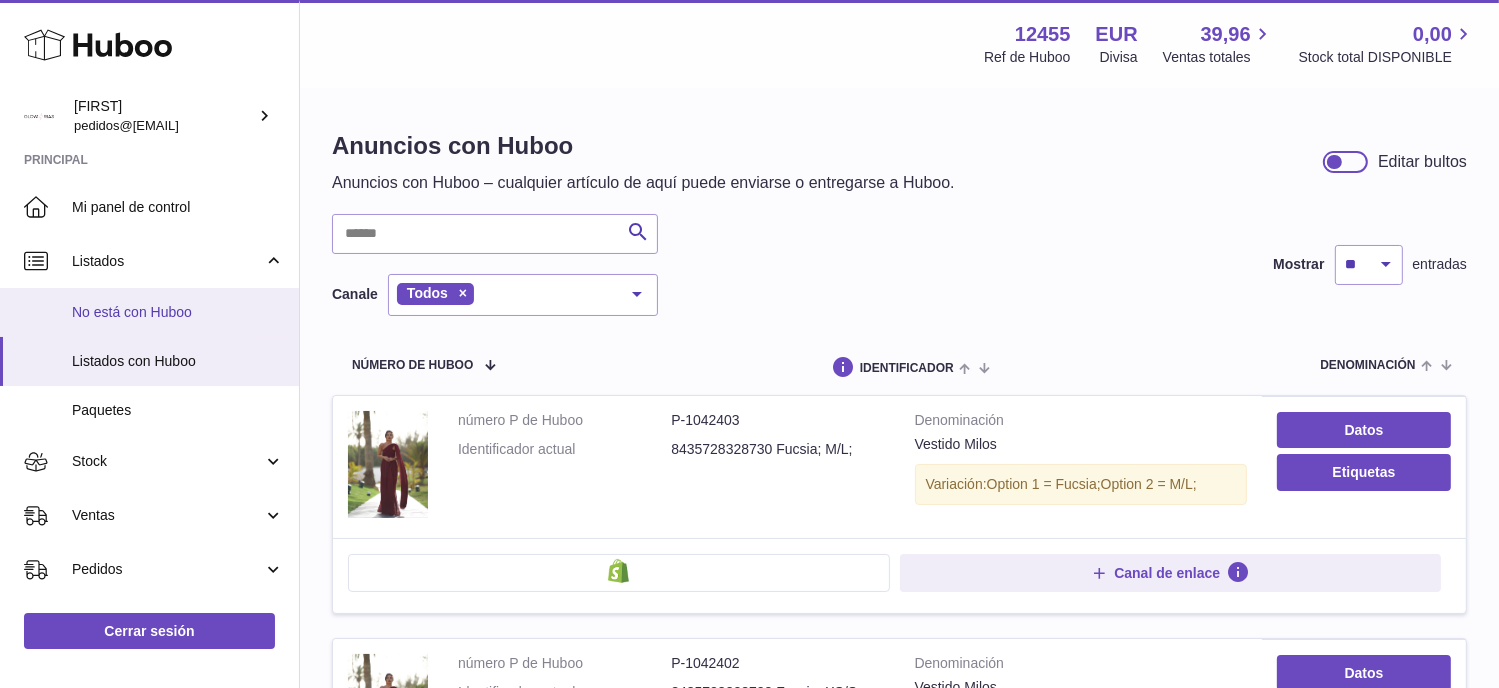 click on "No está con Huboo" at bounding box center [178, 312] 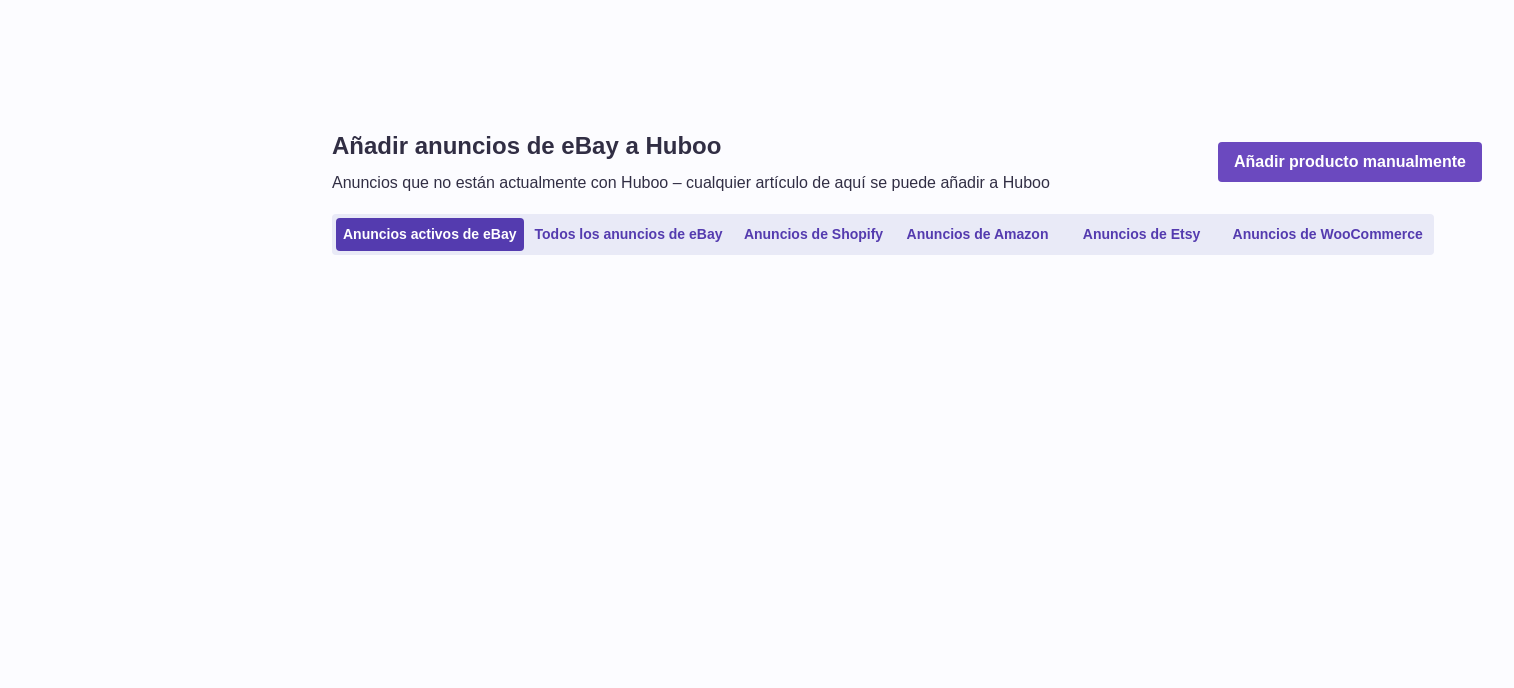 scroll, scrollTop: 0, scrollLeft: 0, axis: both 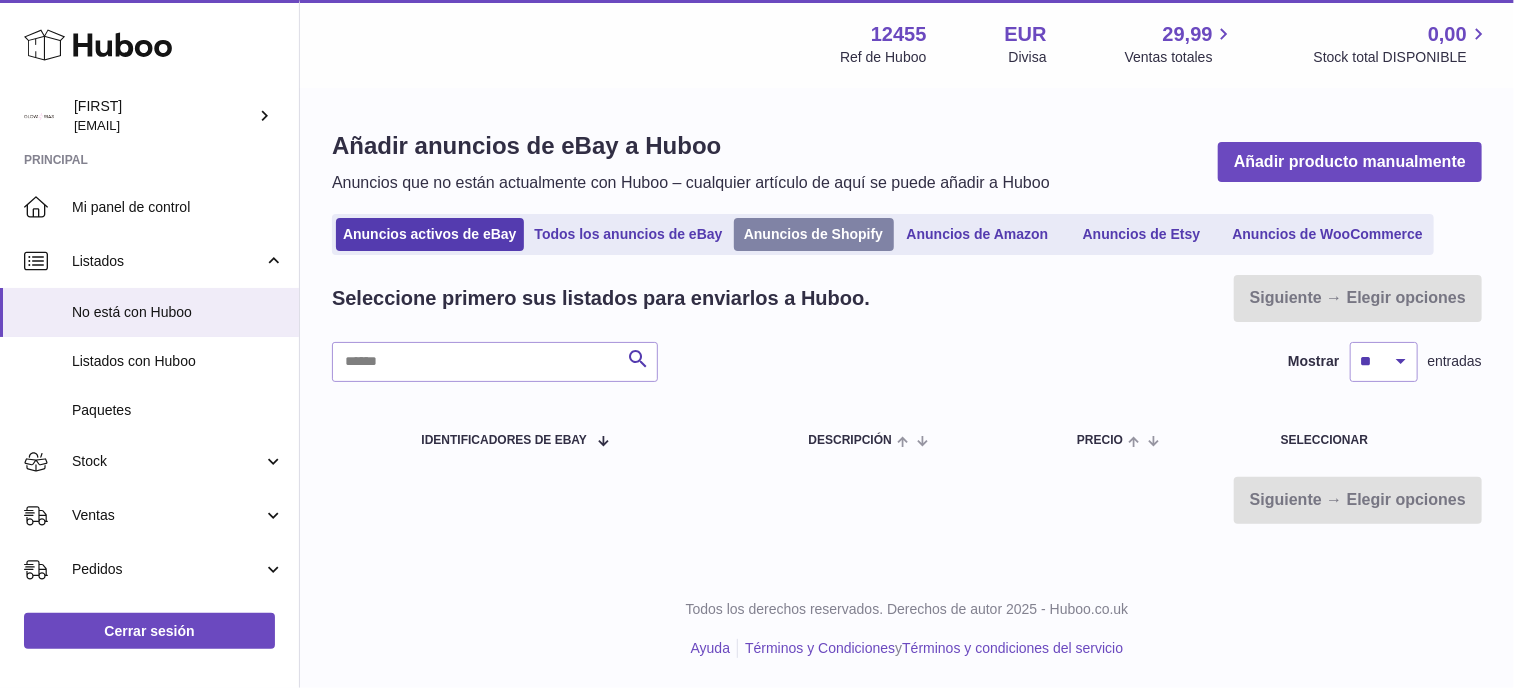 click on "Anuncios de Shopify" at bounding box center (814, 234) 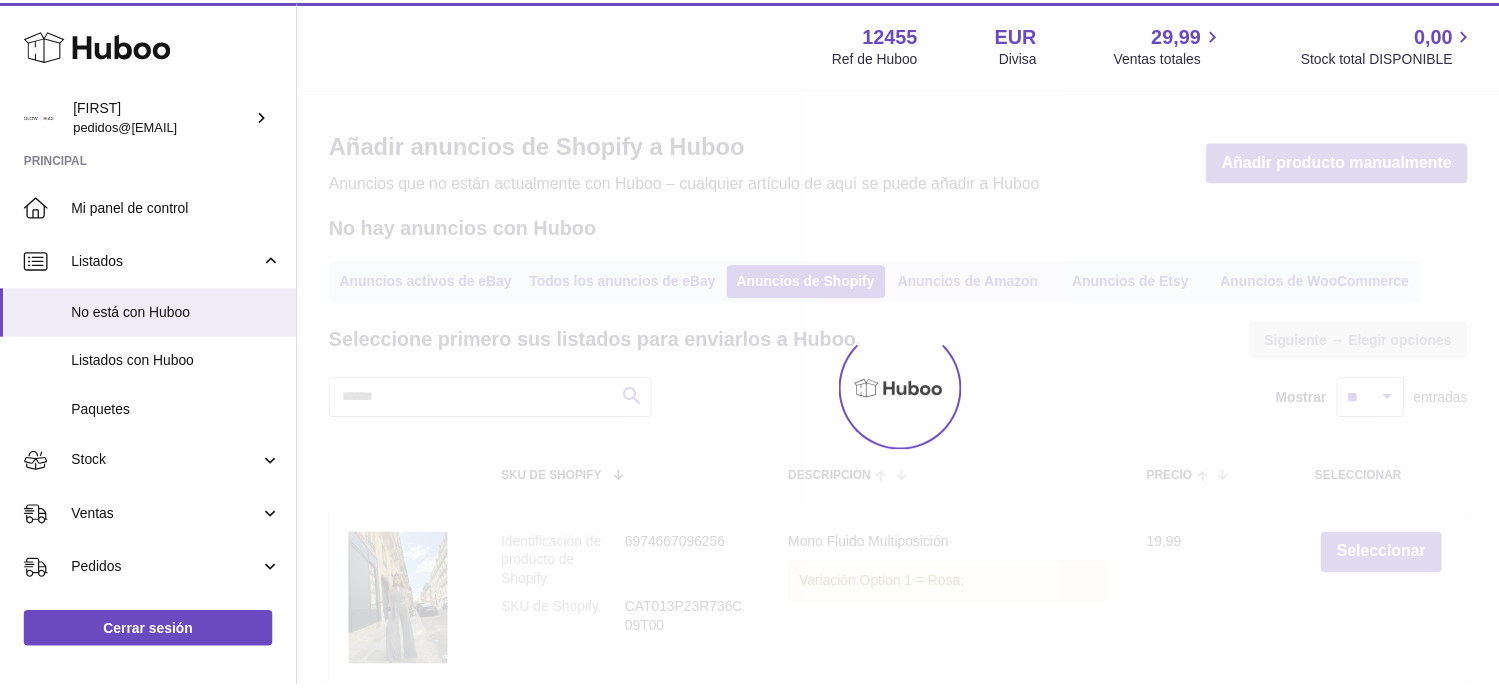 scroll, scrollTop: 0, scrollLeft: 0, axis: both 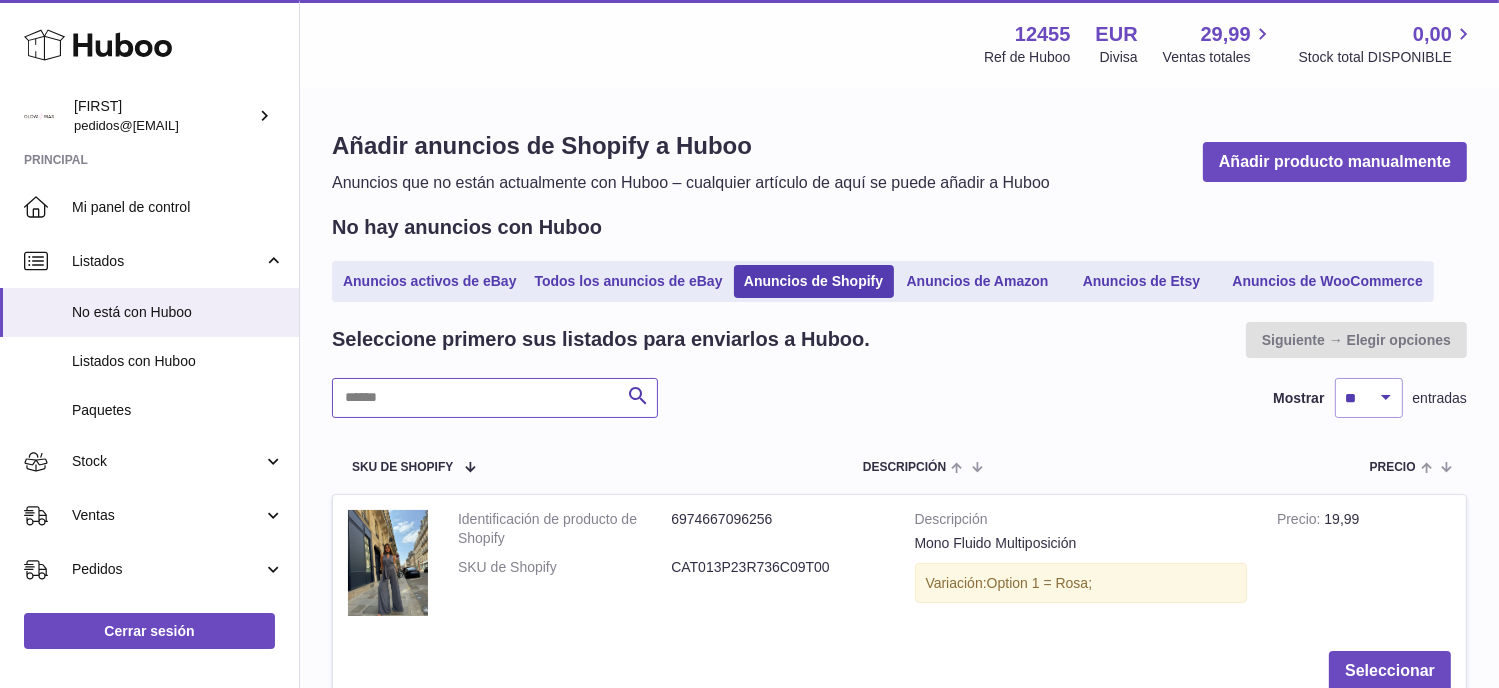 click at bounding box center [495, 398] 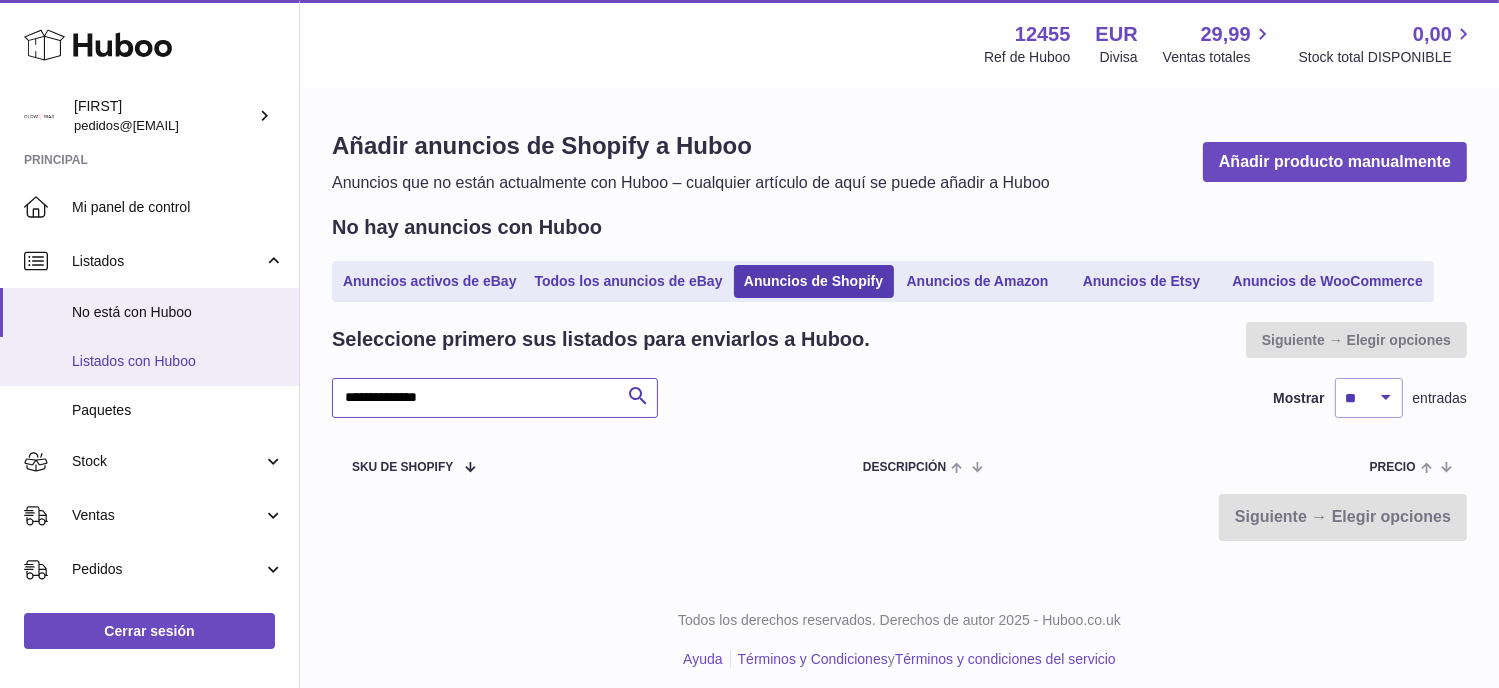 type on "**********" 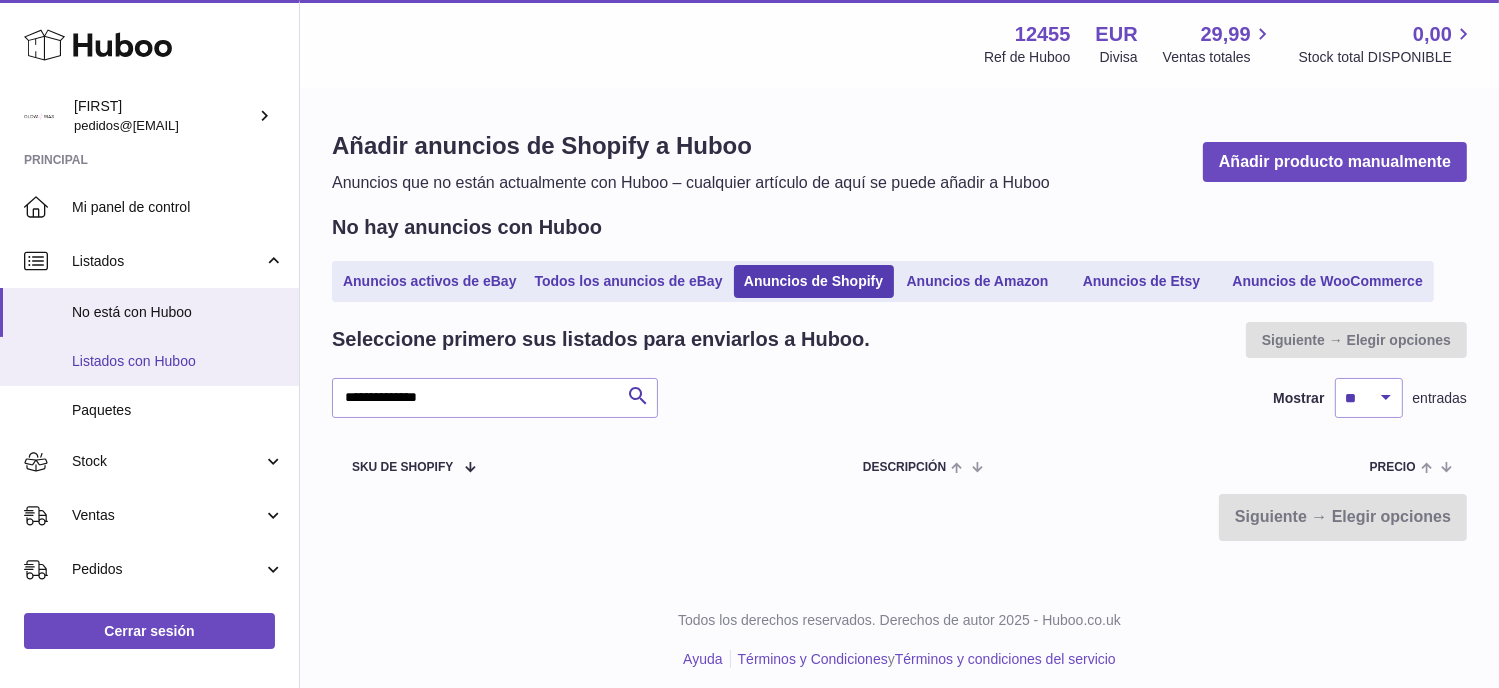 click on "Listados con Huboo" at bounding box center [178, 361] 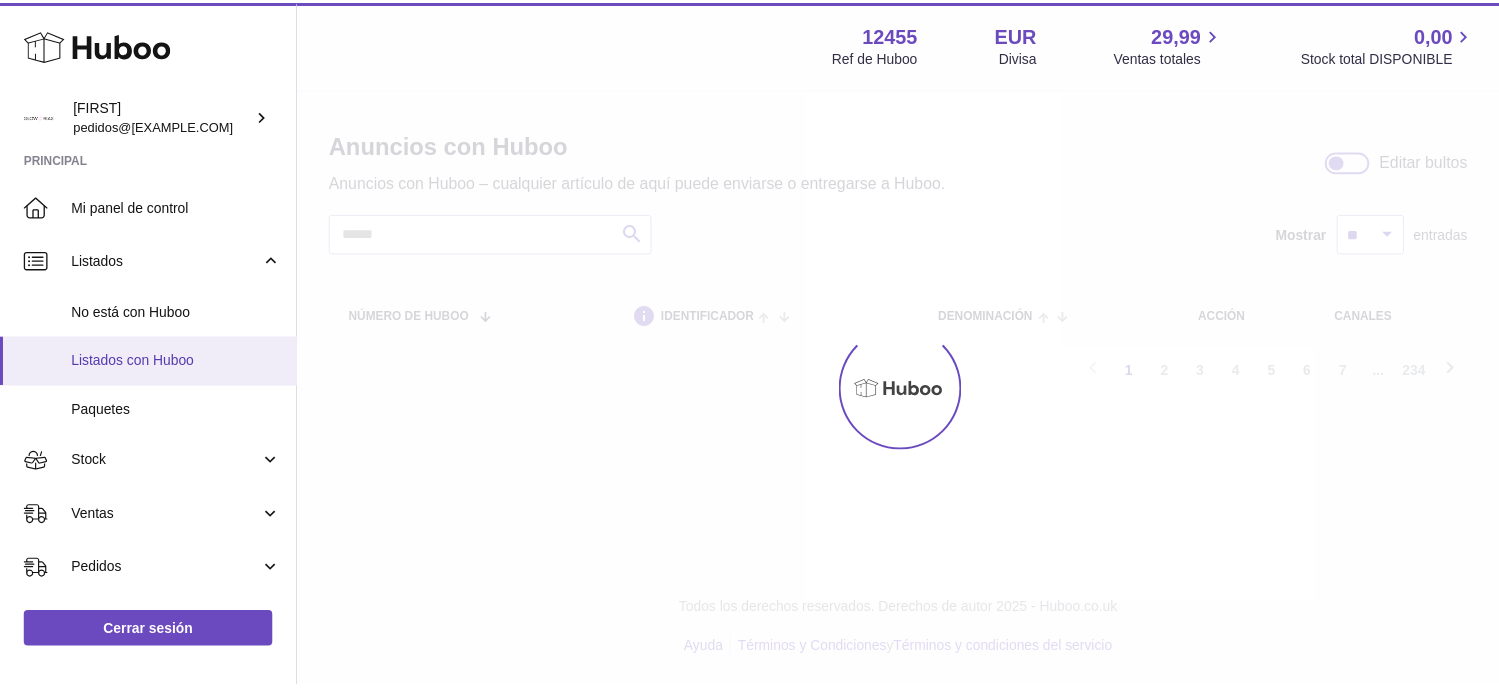 scroll, scrollTop: 0, scrollLeft: 0, axis: both 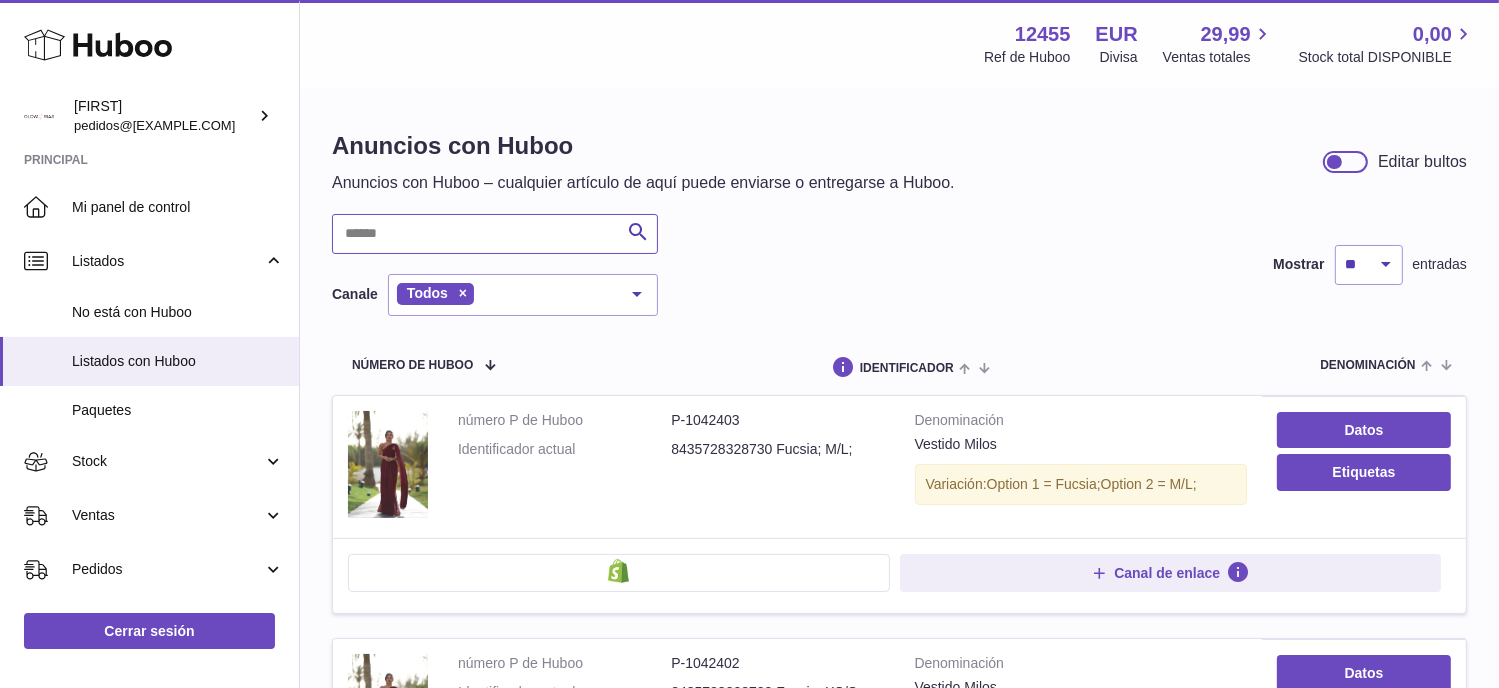 click at bounding box center (495, 234) 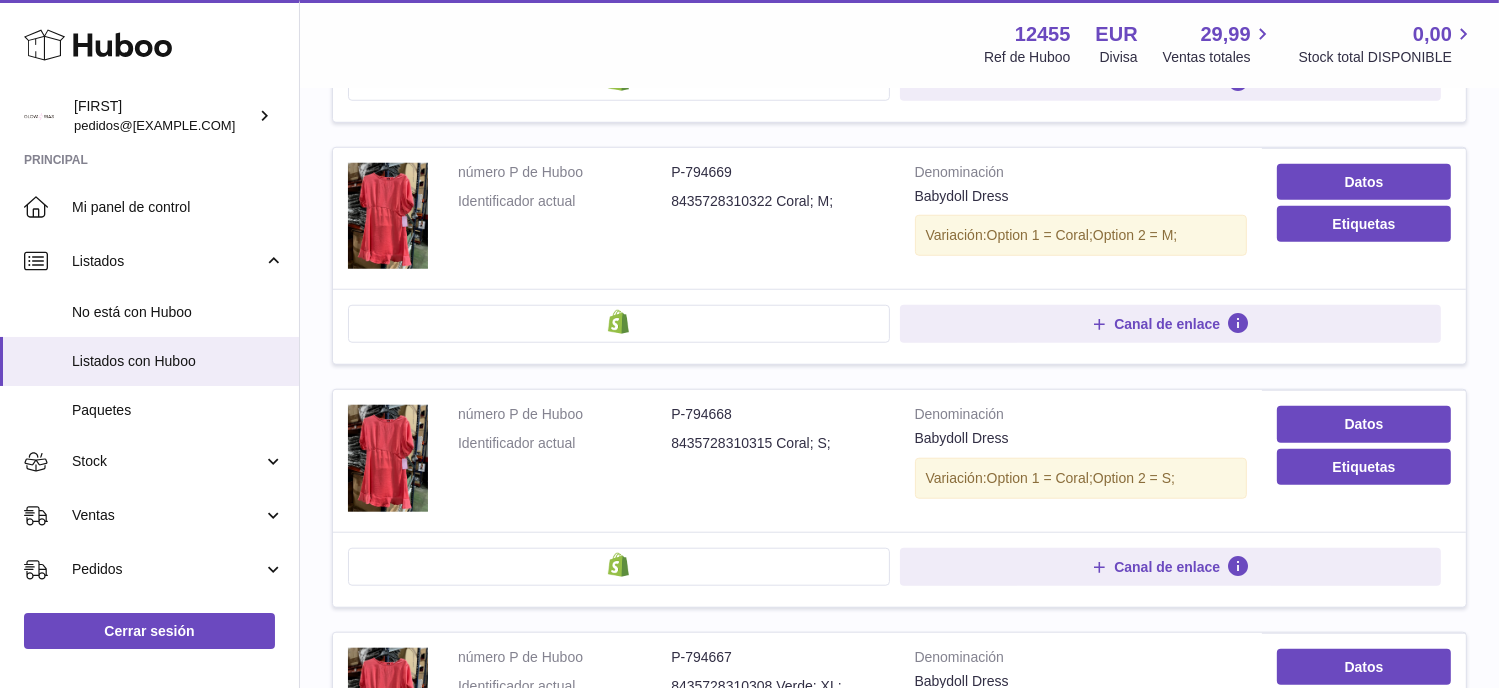 scroll, scrollTop: 1764, scrollLeft: 0, axis: vertical 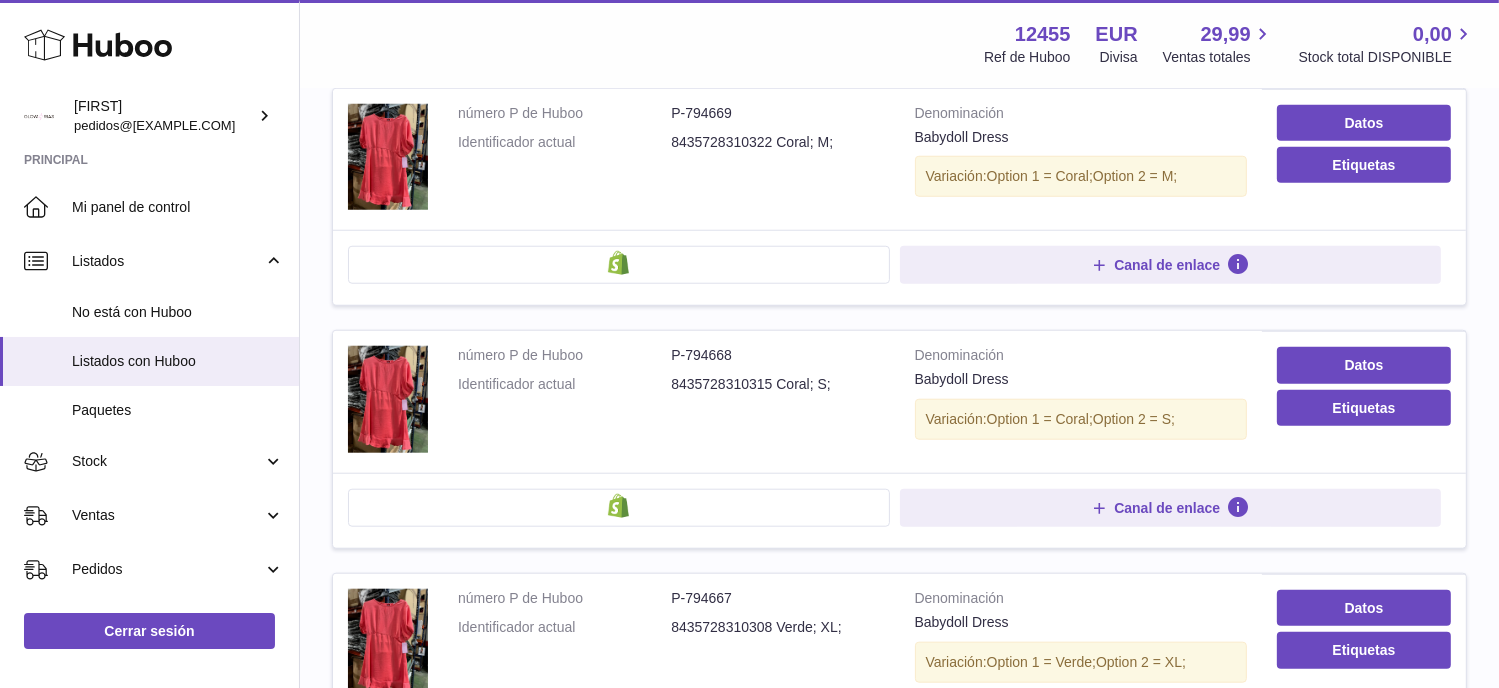 type on "**********" 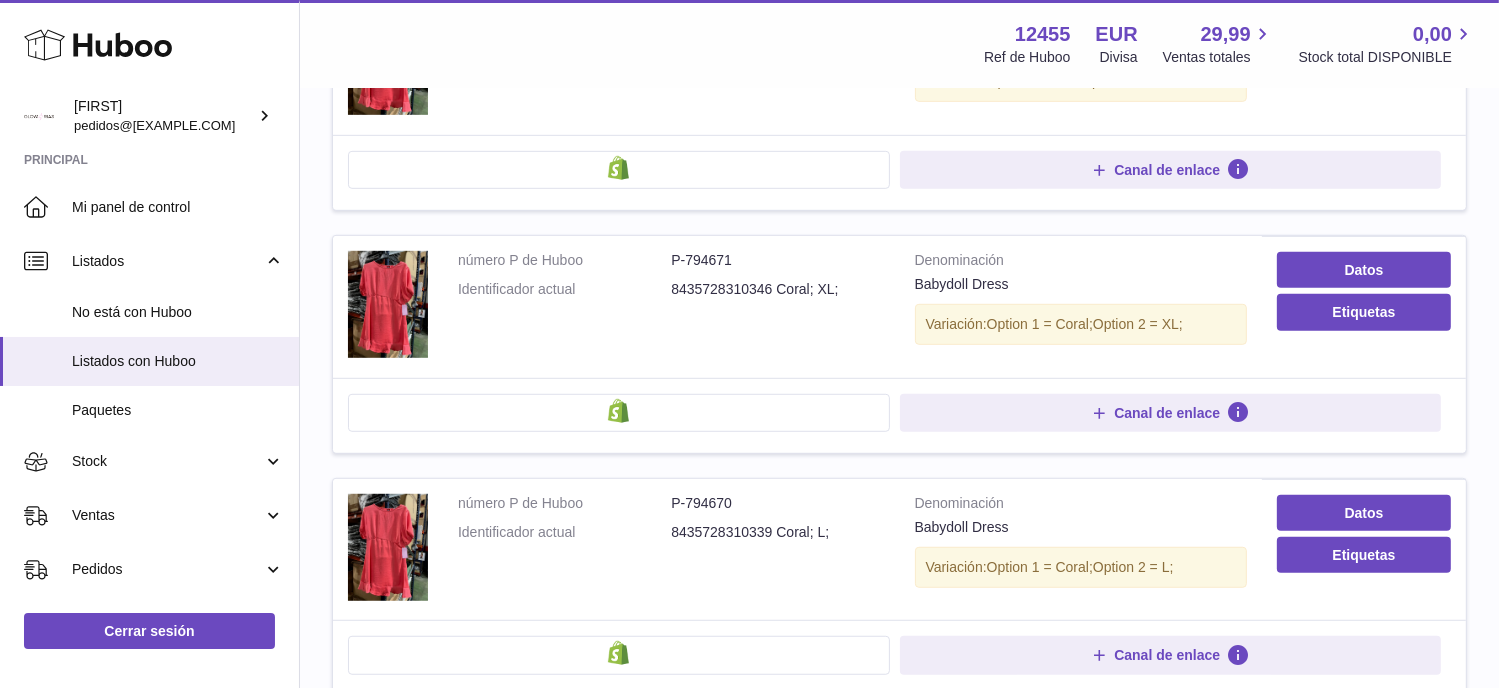 scroll, scrollTop: 864, scrollLeft: 0, axis: vertical 